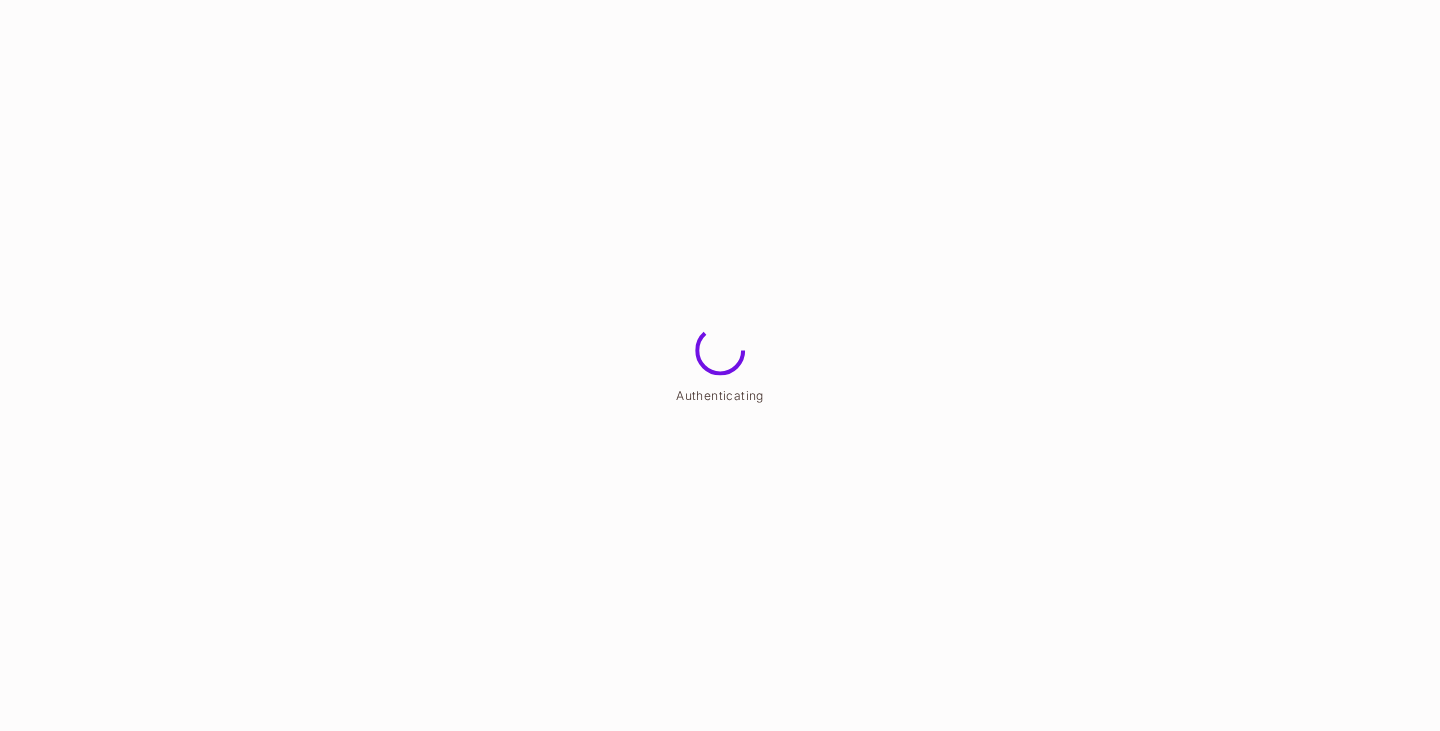 scroll, scrollTop: 0, scrollLeft: 0, axis: both 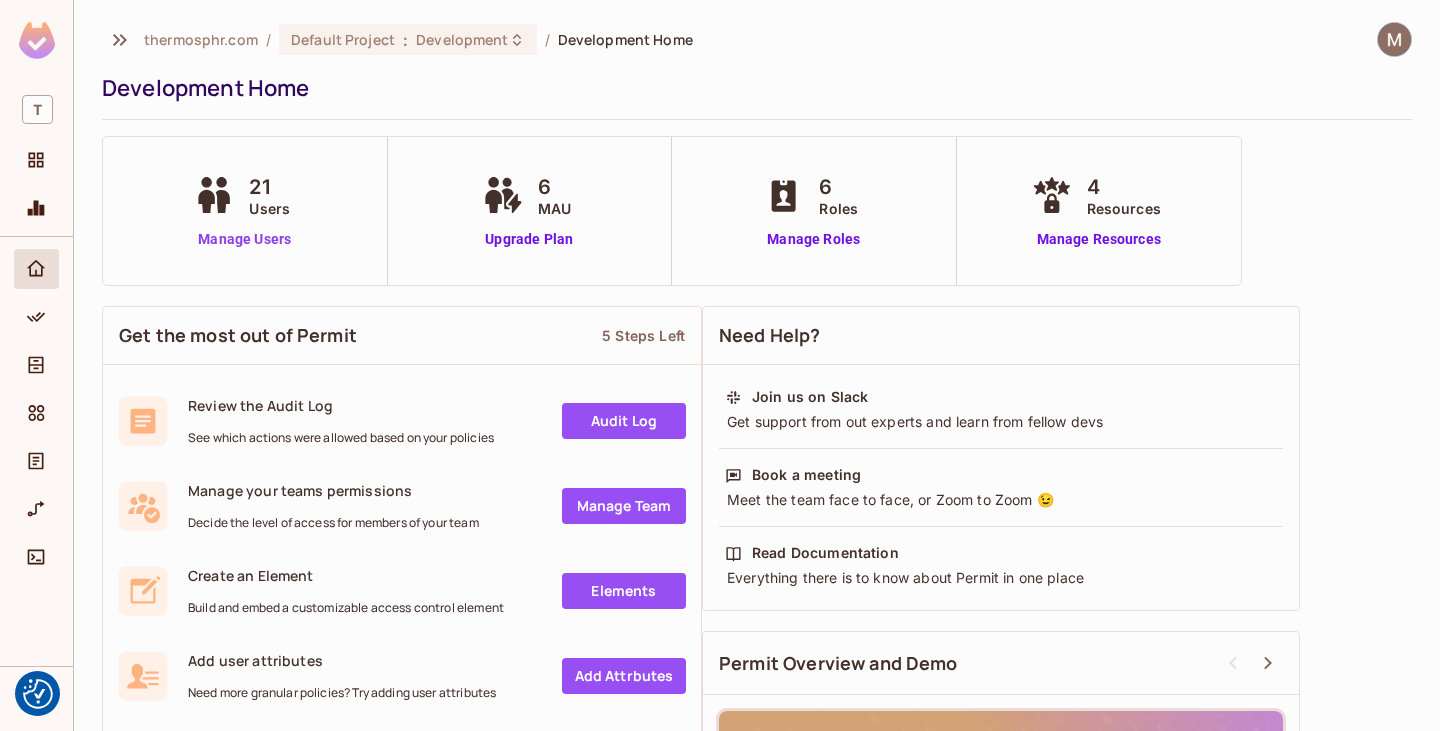 click on "Manage Users" at bounding box center (244, 239) 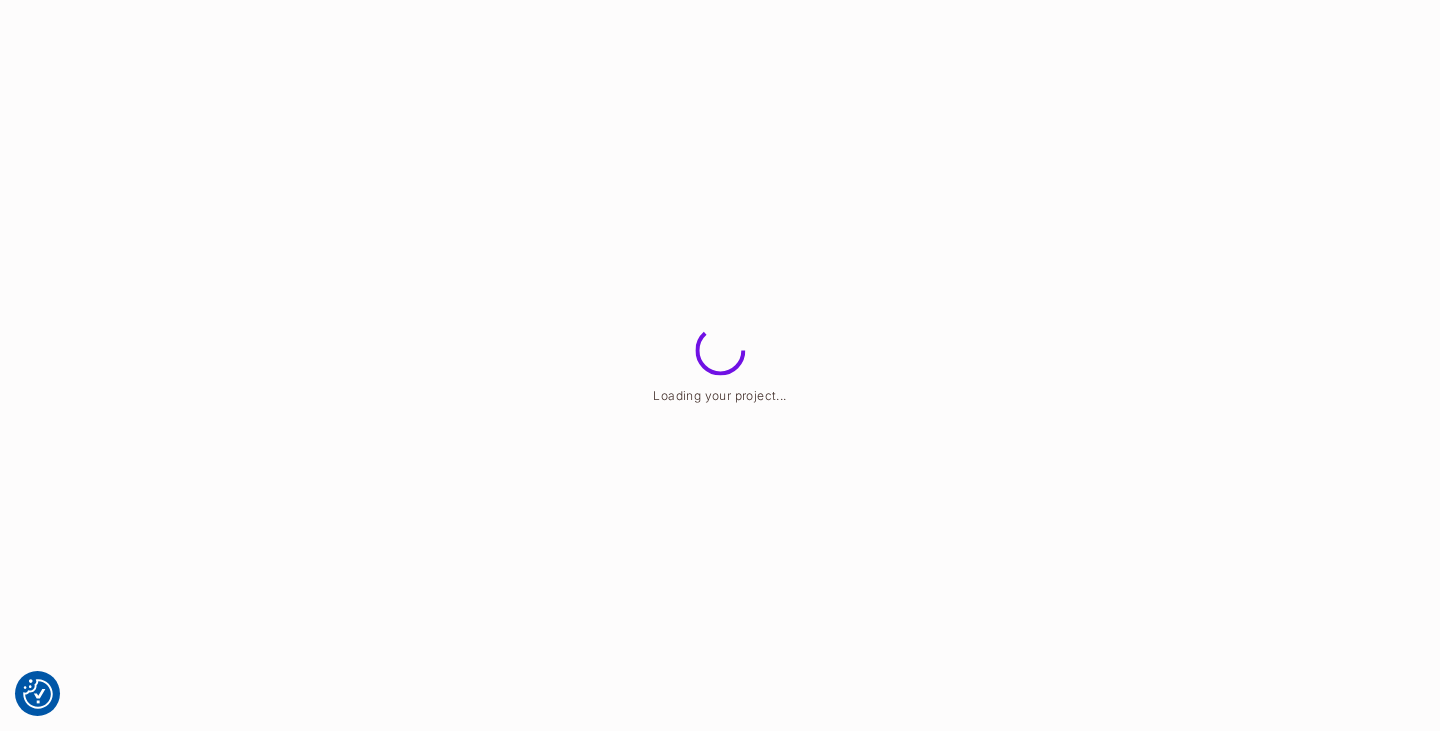 scroll, scrollTop: 0, scrollLeft: 0, axis: both 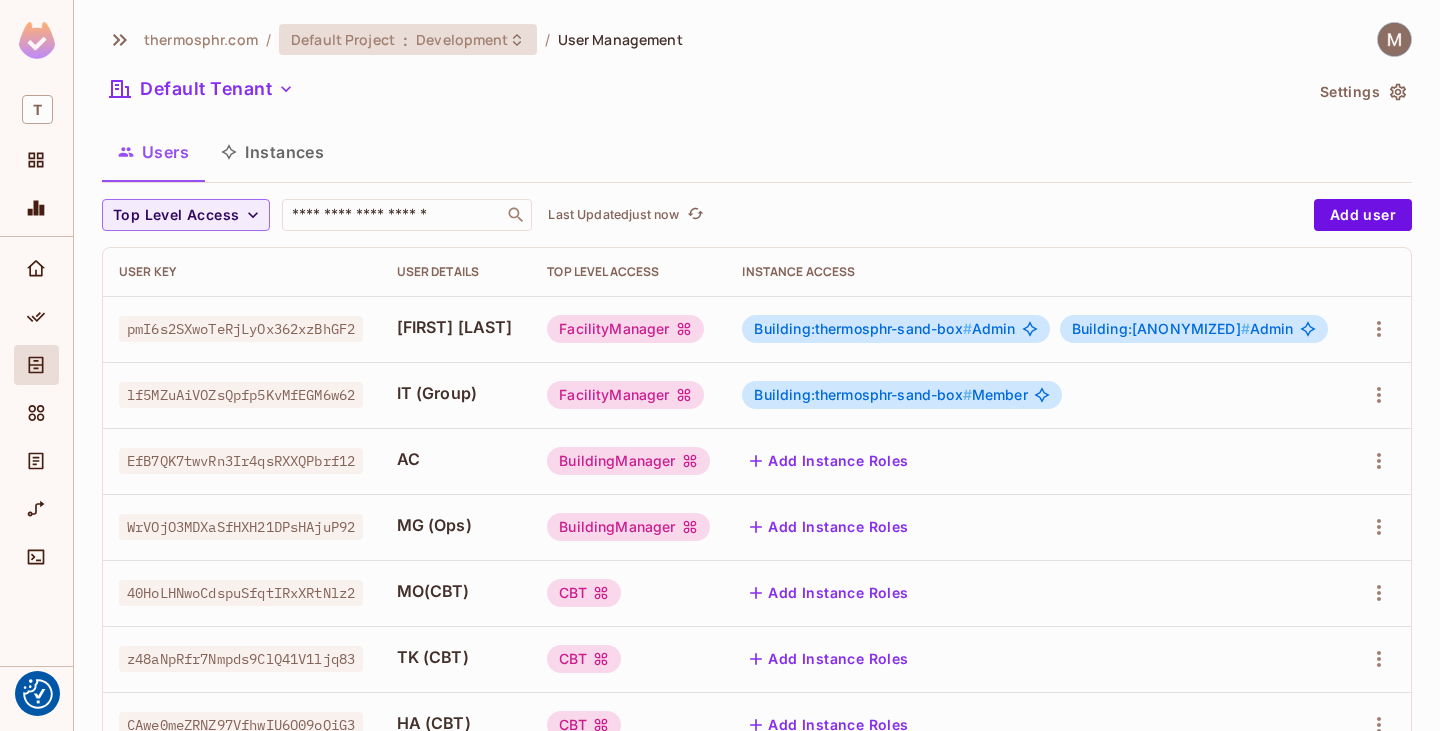 click on "Default Project : Development" at bounding box center (396, 39) 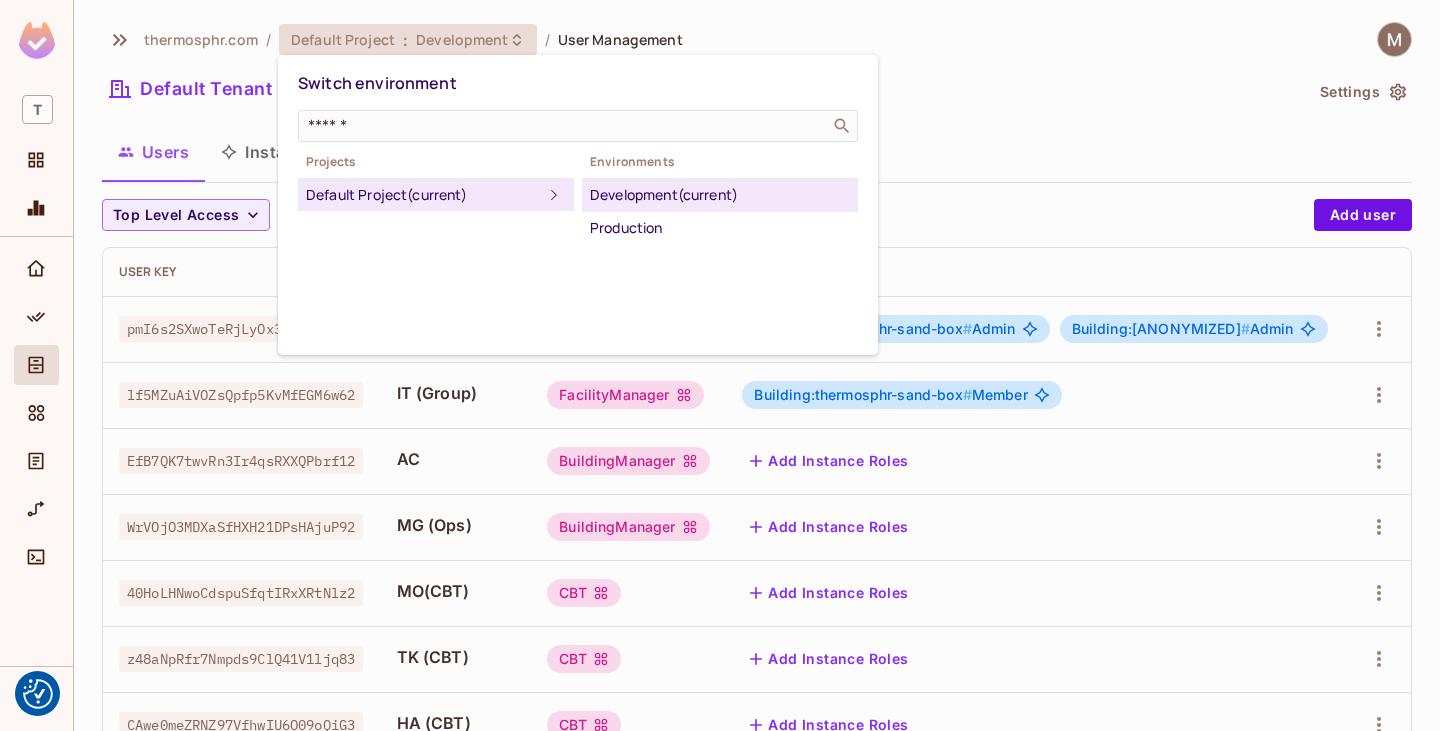 click on "Default Project  (current)" at bounding box center [424, 195] 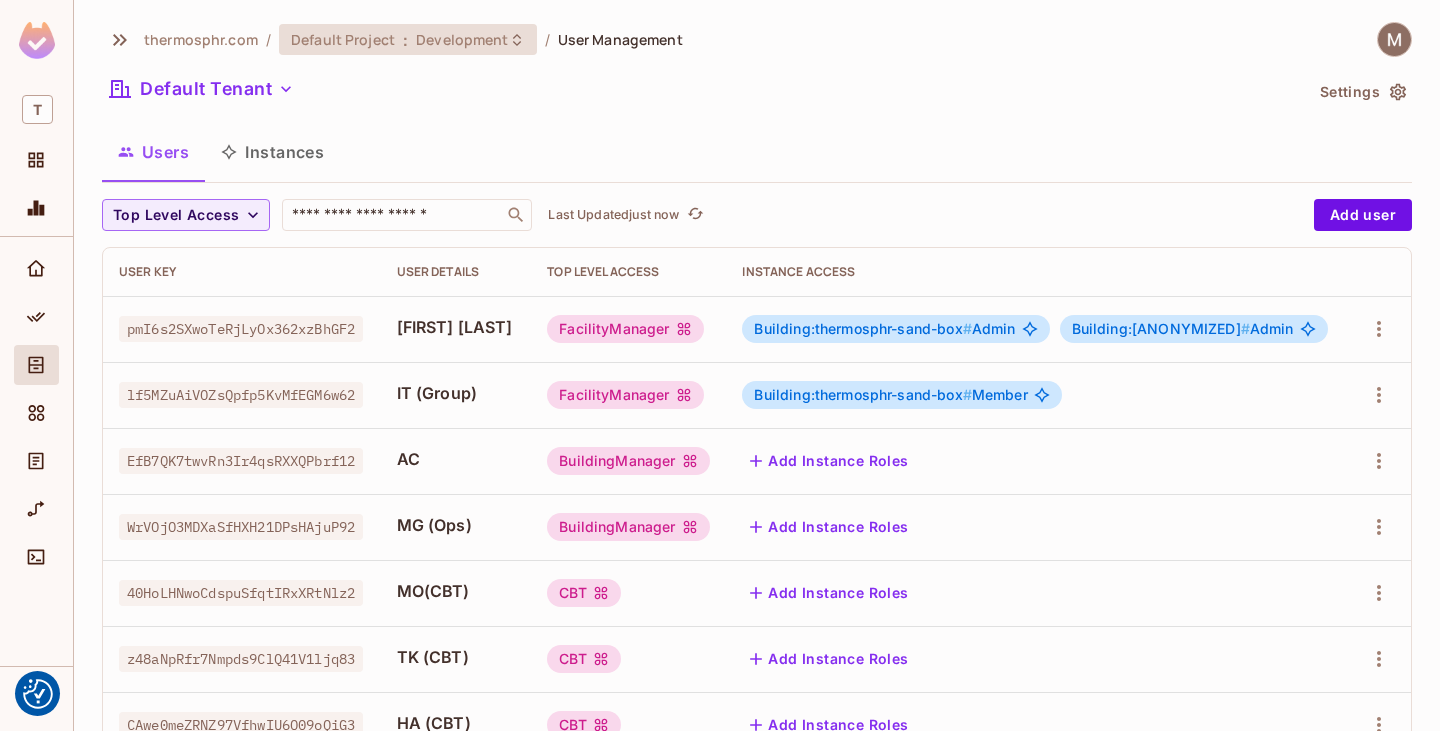 click on "Default Project : Development" at bounding box center [408, 39] 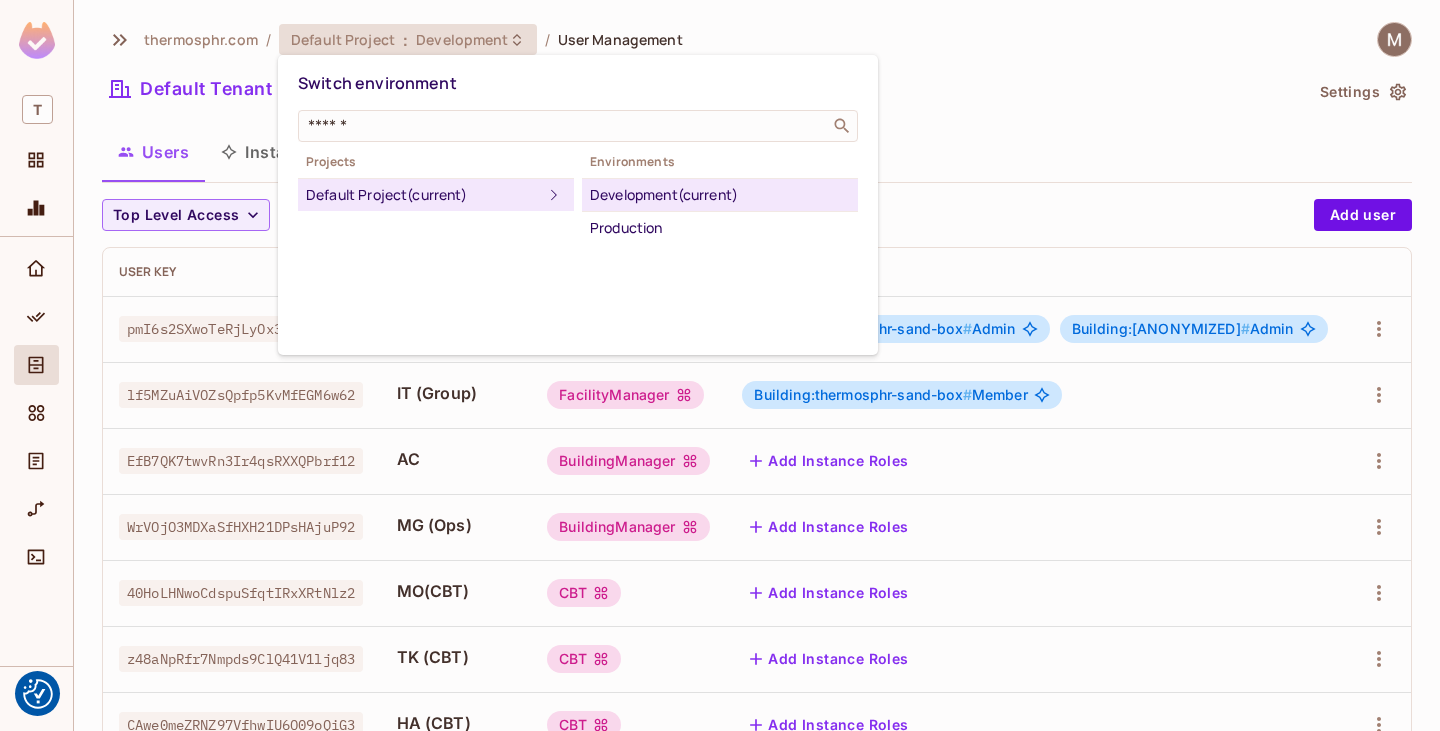 click on "Production" at bounding box center [720, 228] 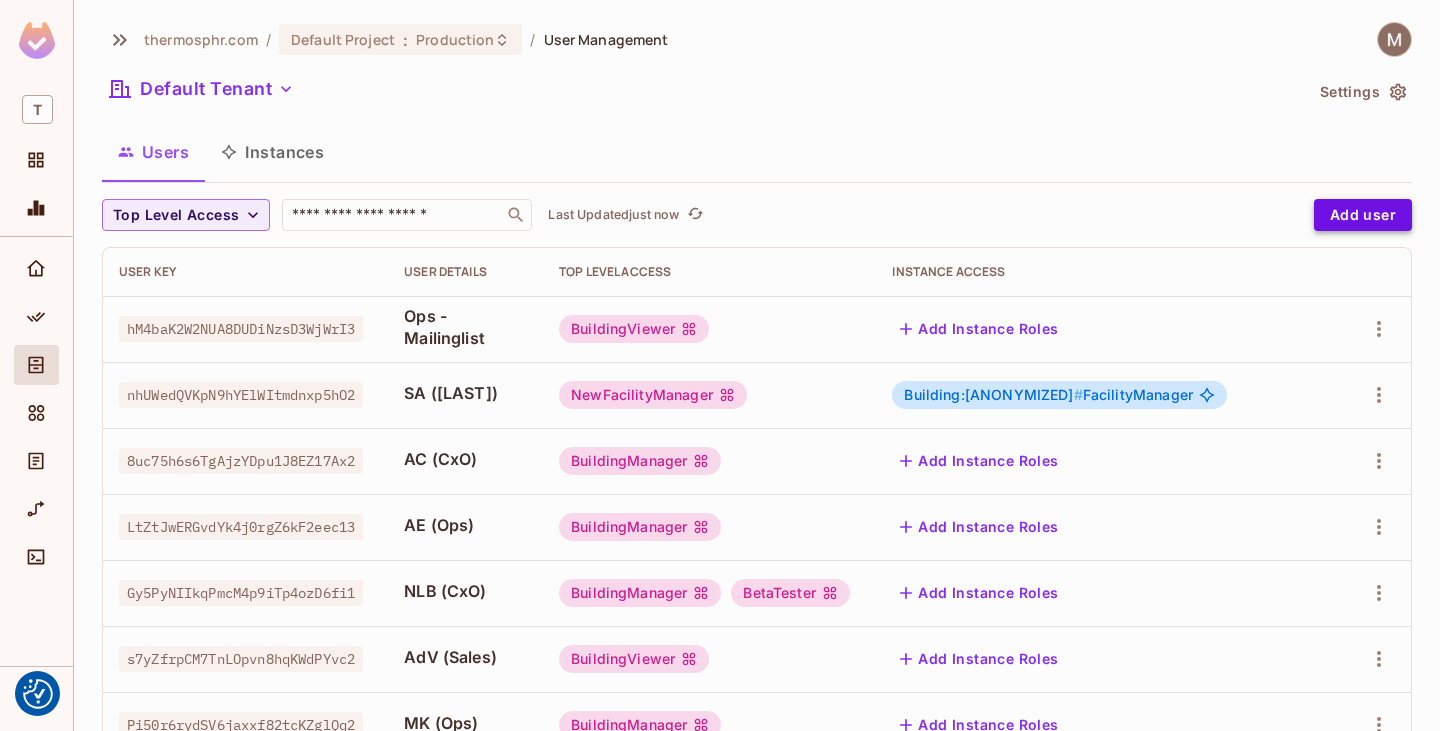 click on "Add user" at bounding box center [1363, 215] 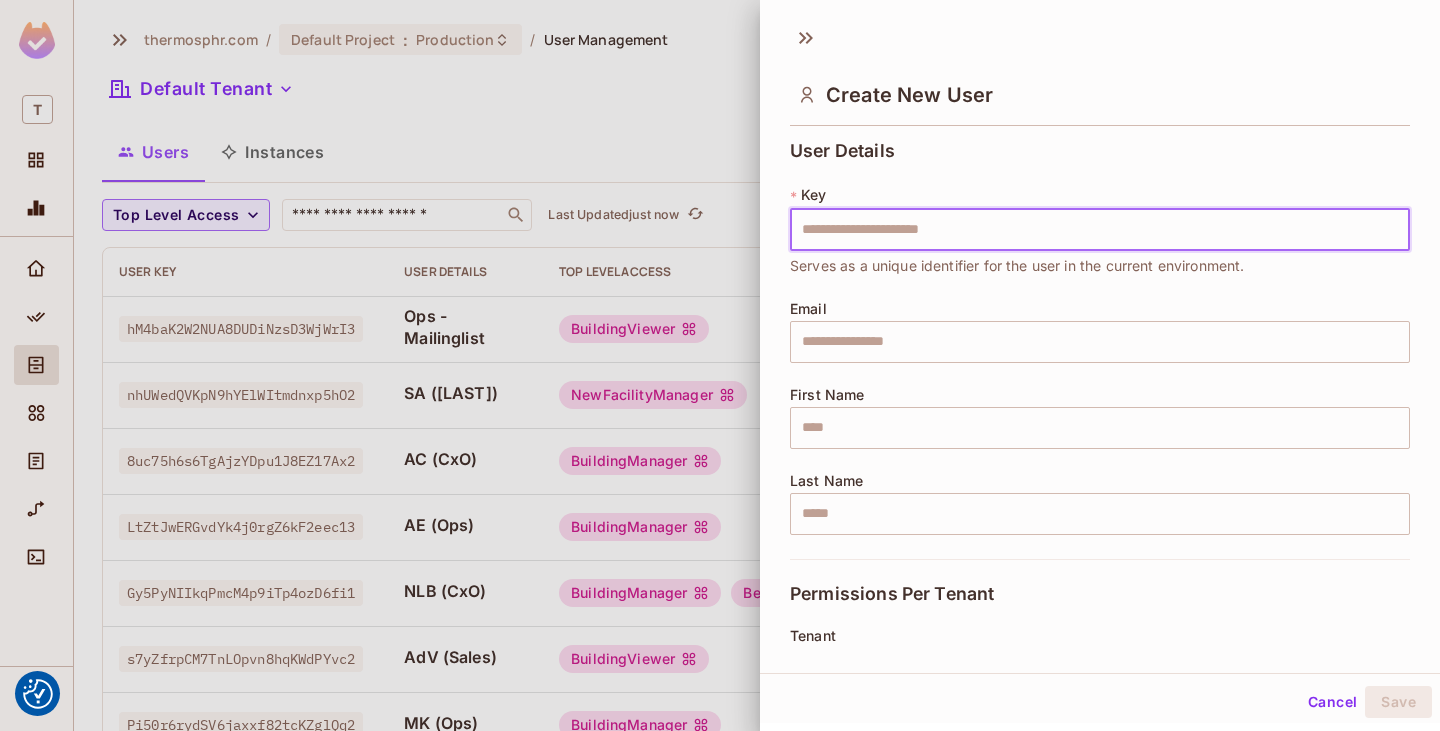 click at bounding box center (1100, 230) 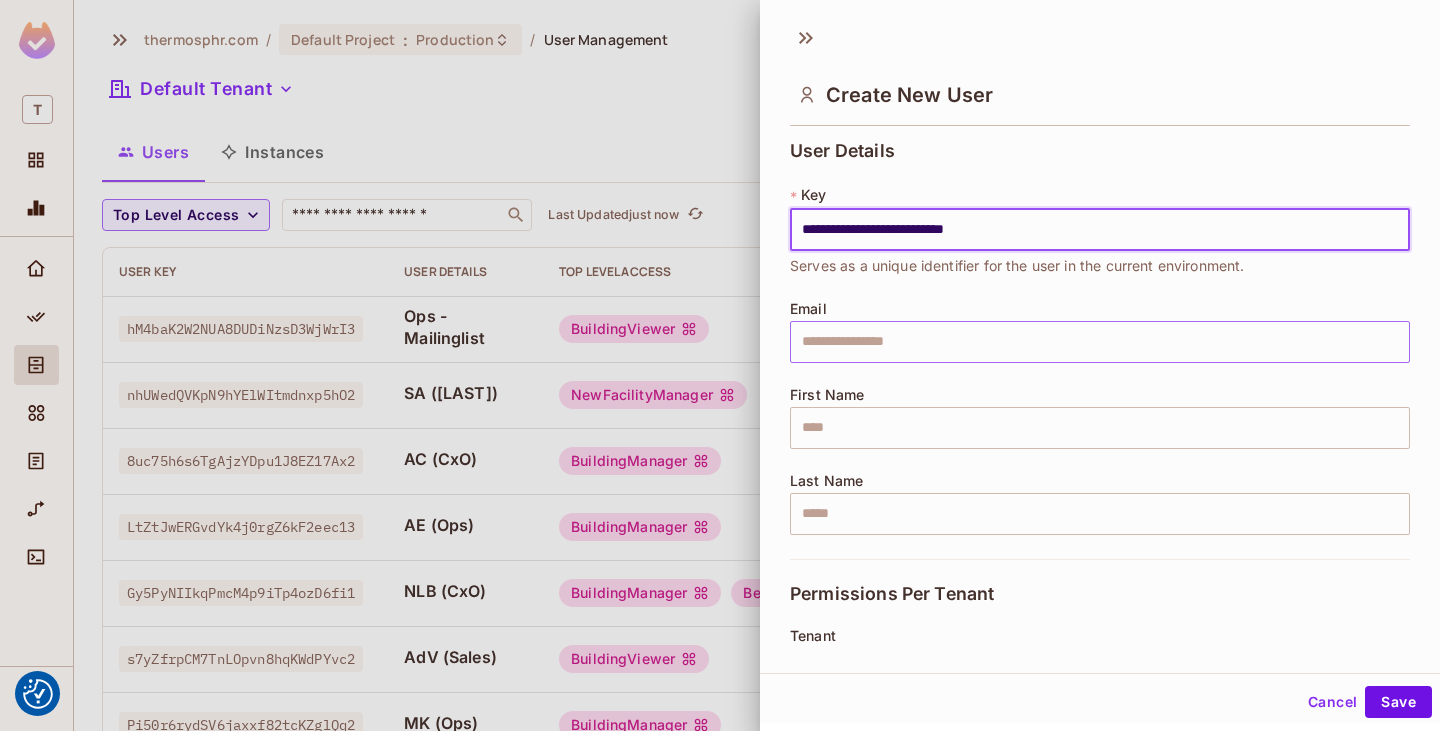 type on "**********" 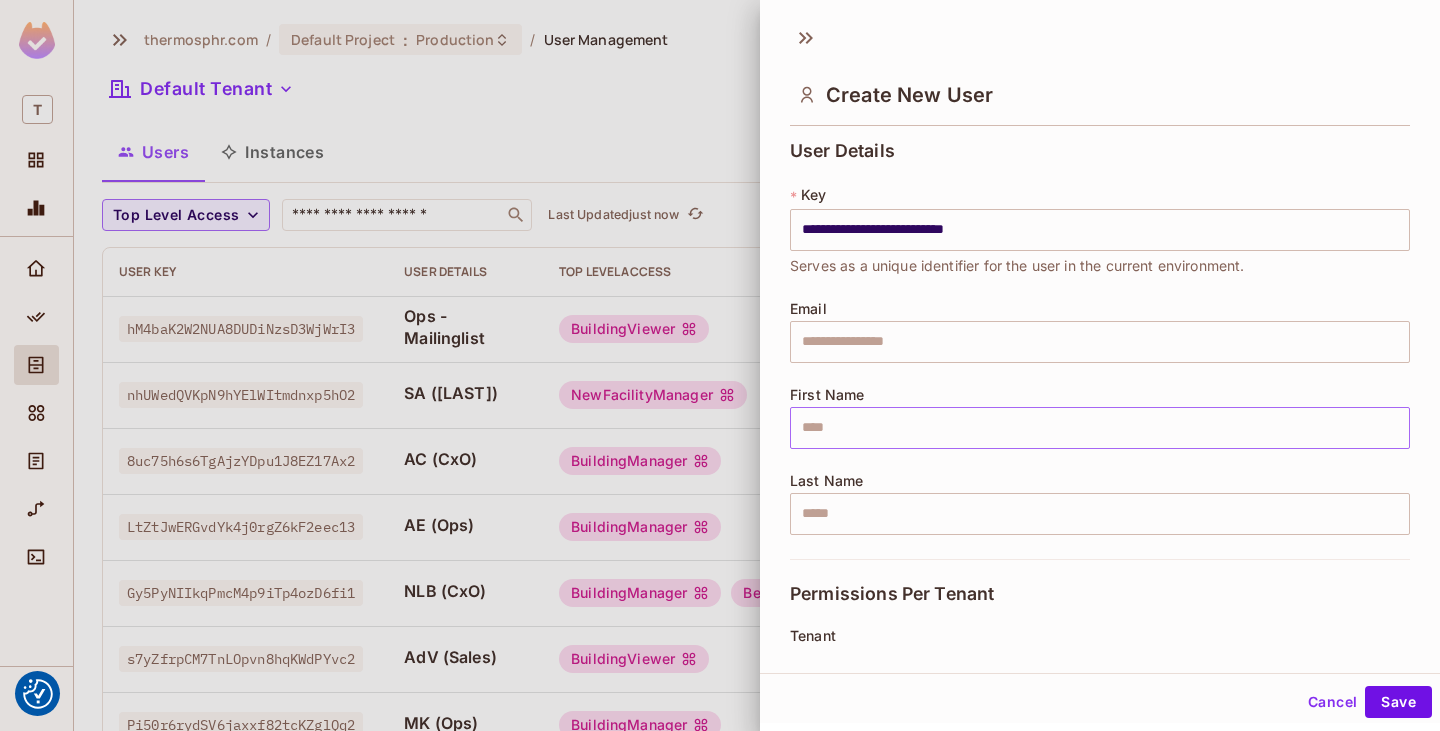 click at bounding box center (1100, 428) 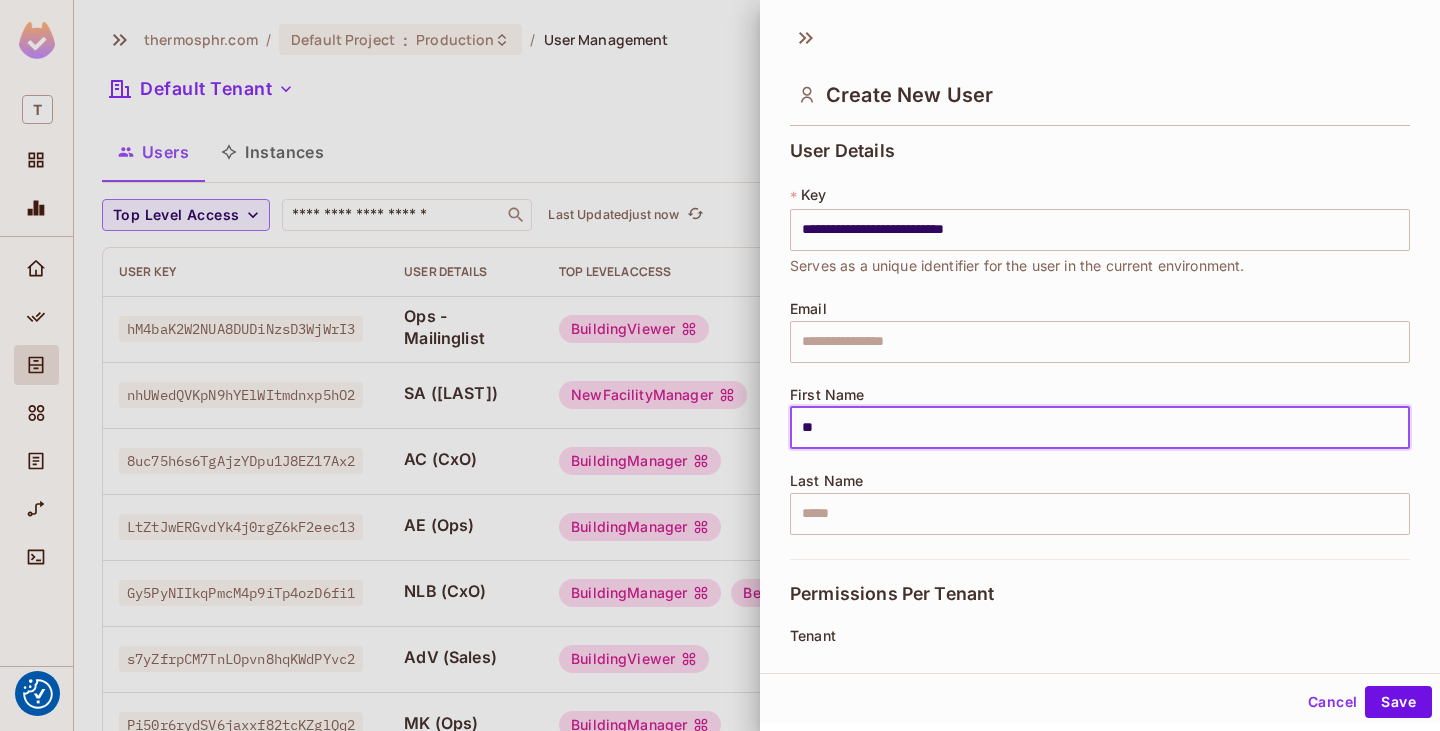 type on "**" 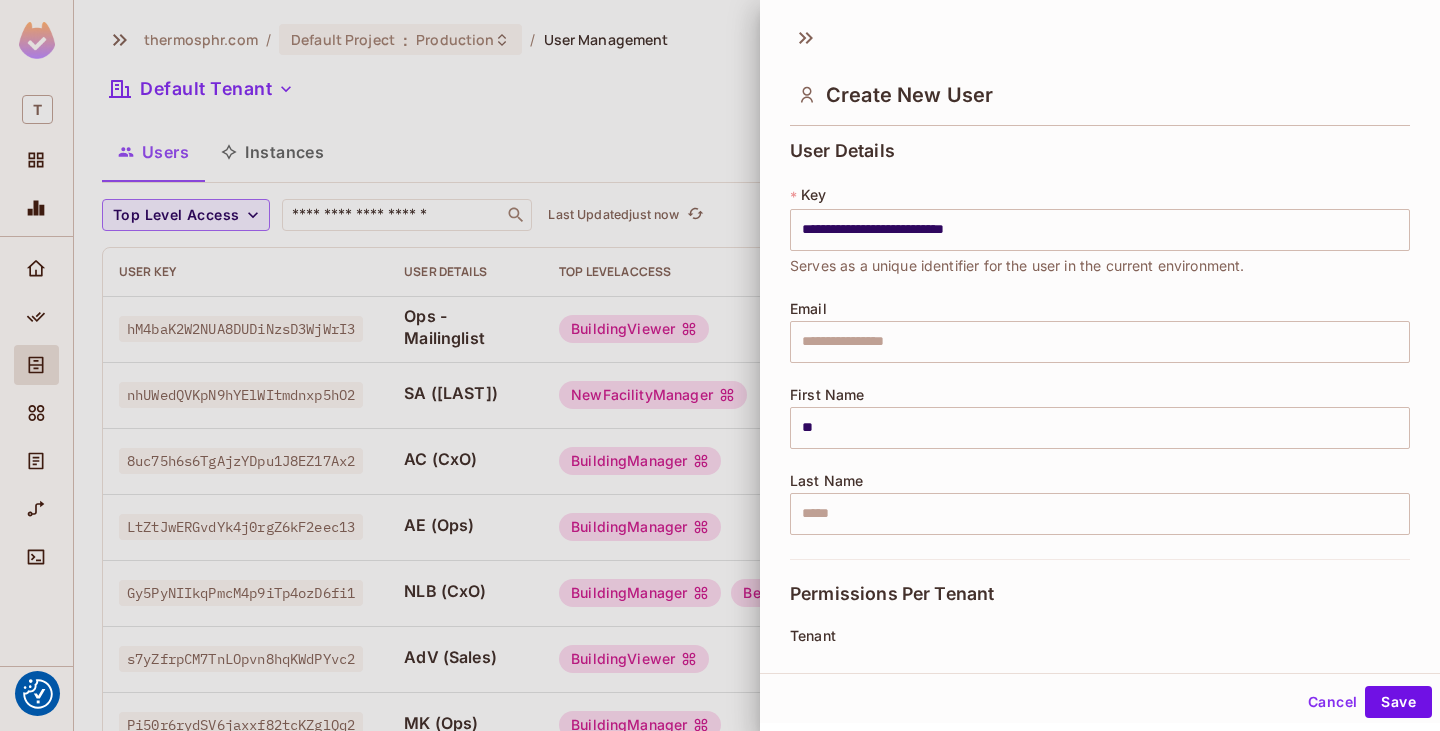 click on "First Name ** ​" at bounding box center [1100, 418] 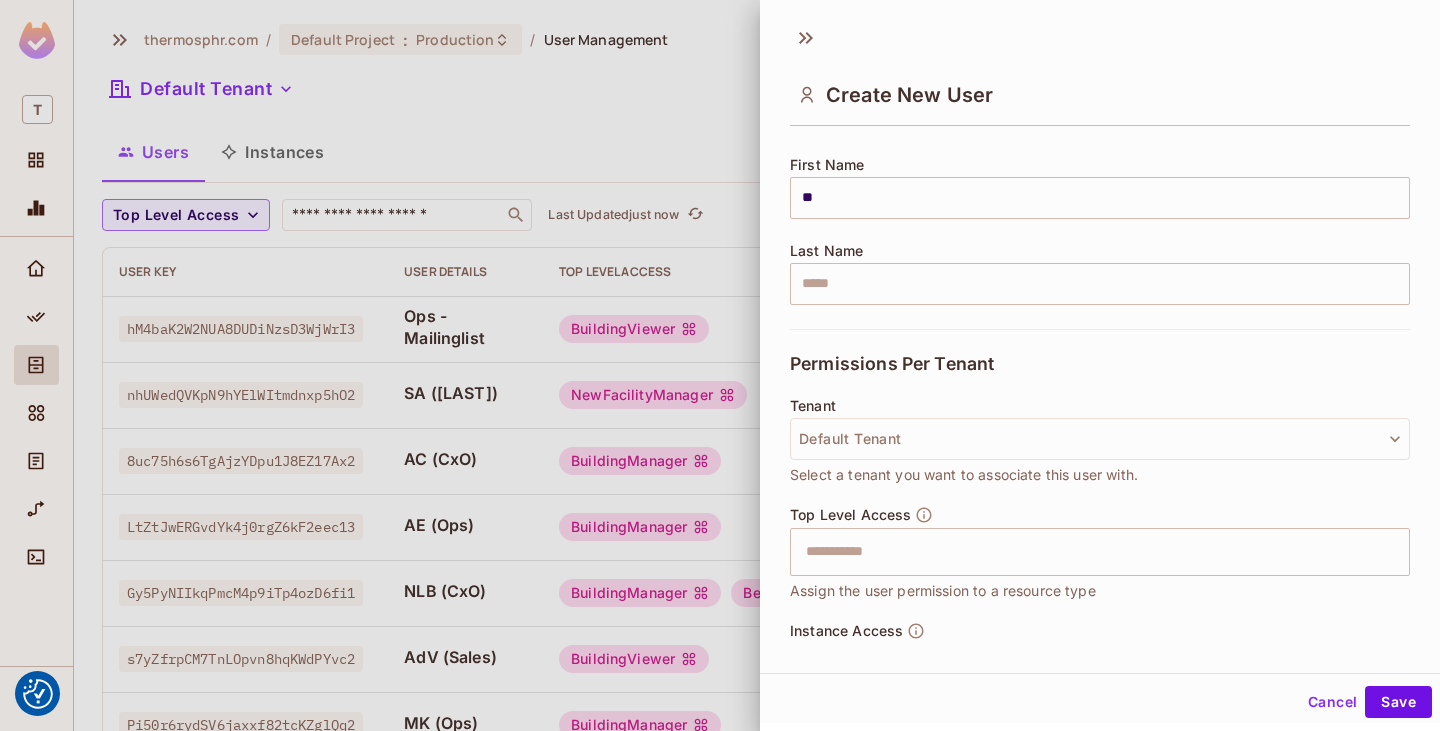 scroll, scrollTop: 300, scrollLeft: 0, axis: vertical 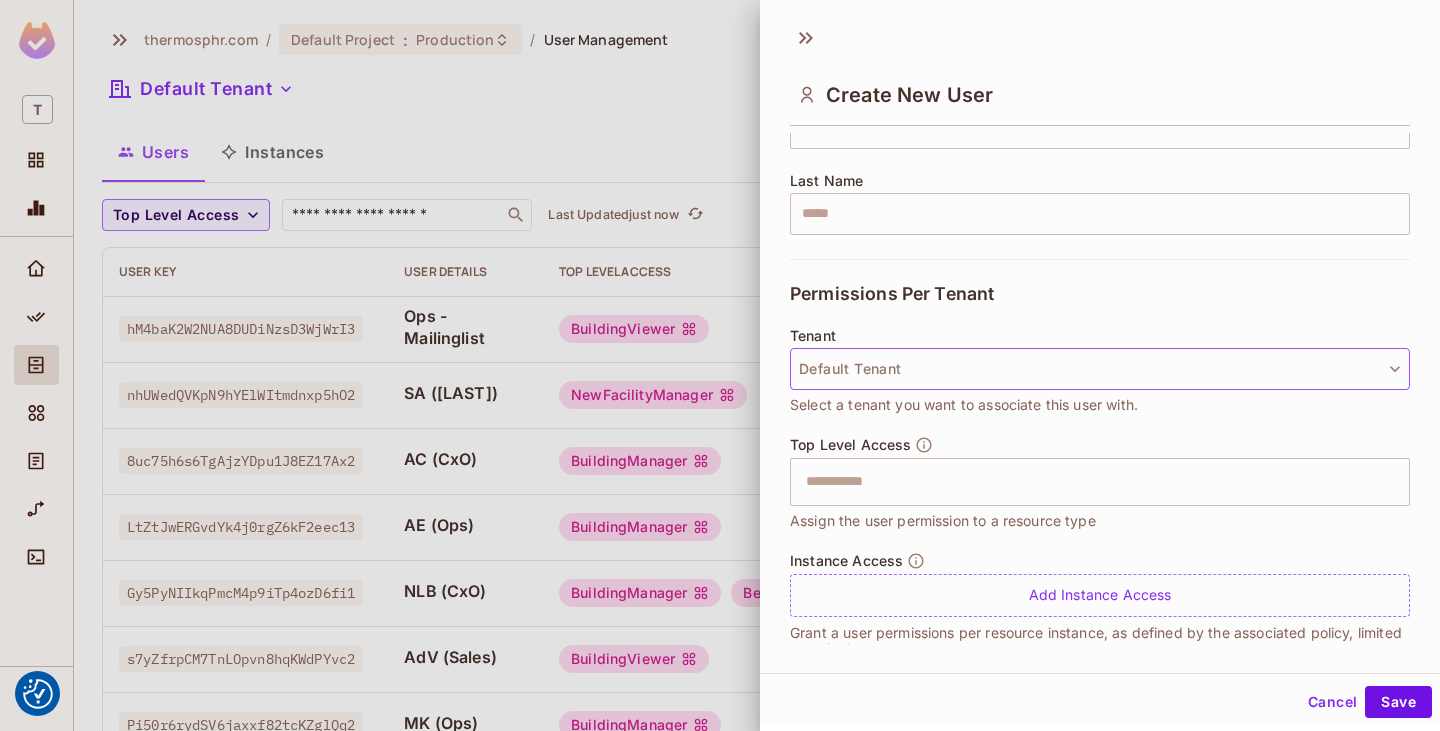 click on "Default Tenant" at bounding box center [1100, 369] 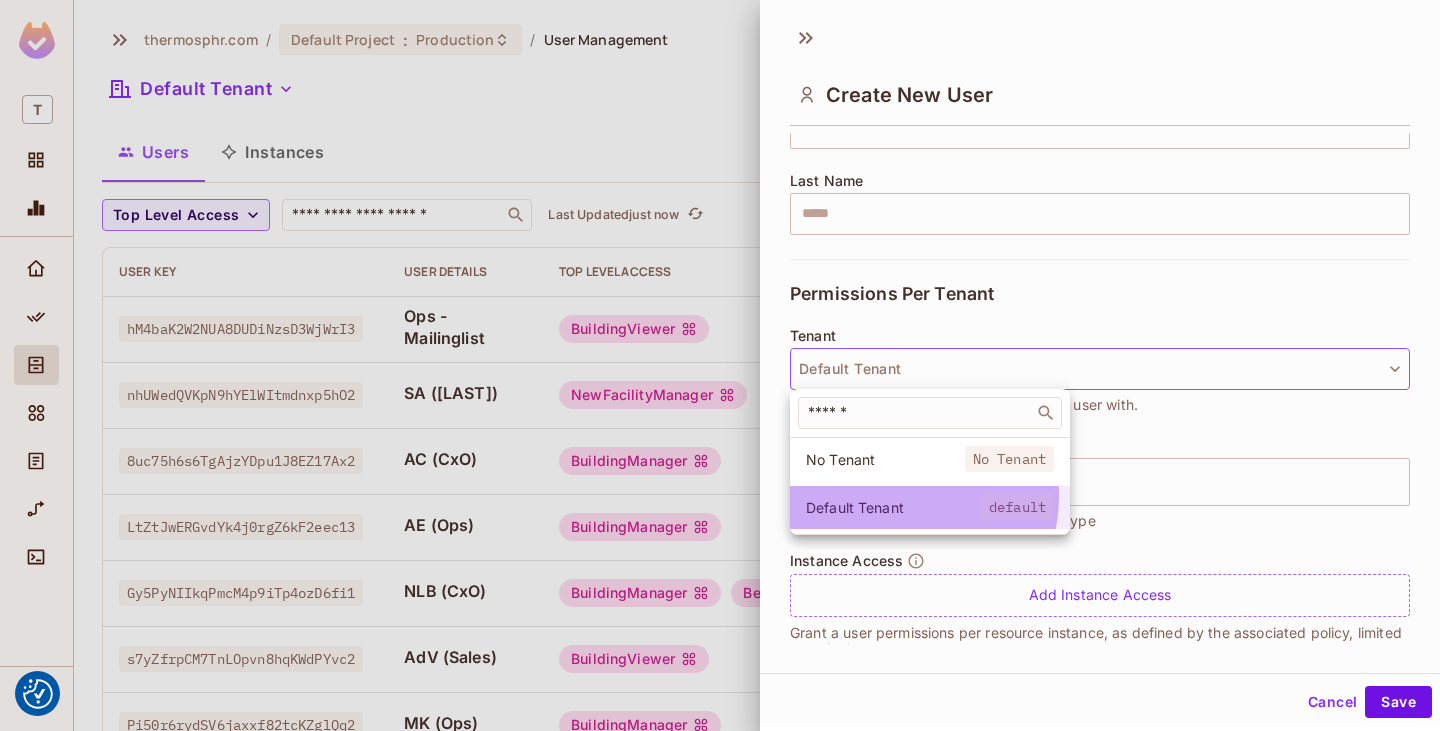 click on "Default Tenant default" at bounding box center (930, 507) 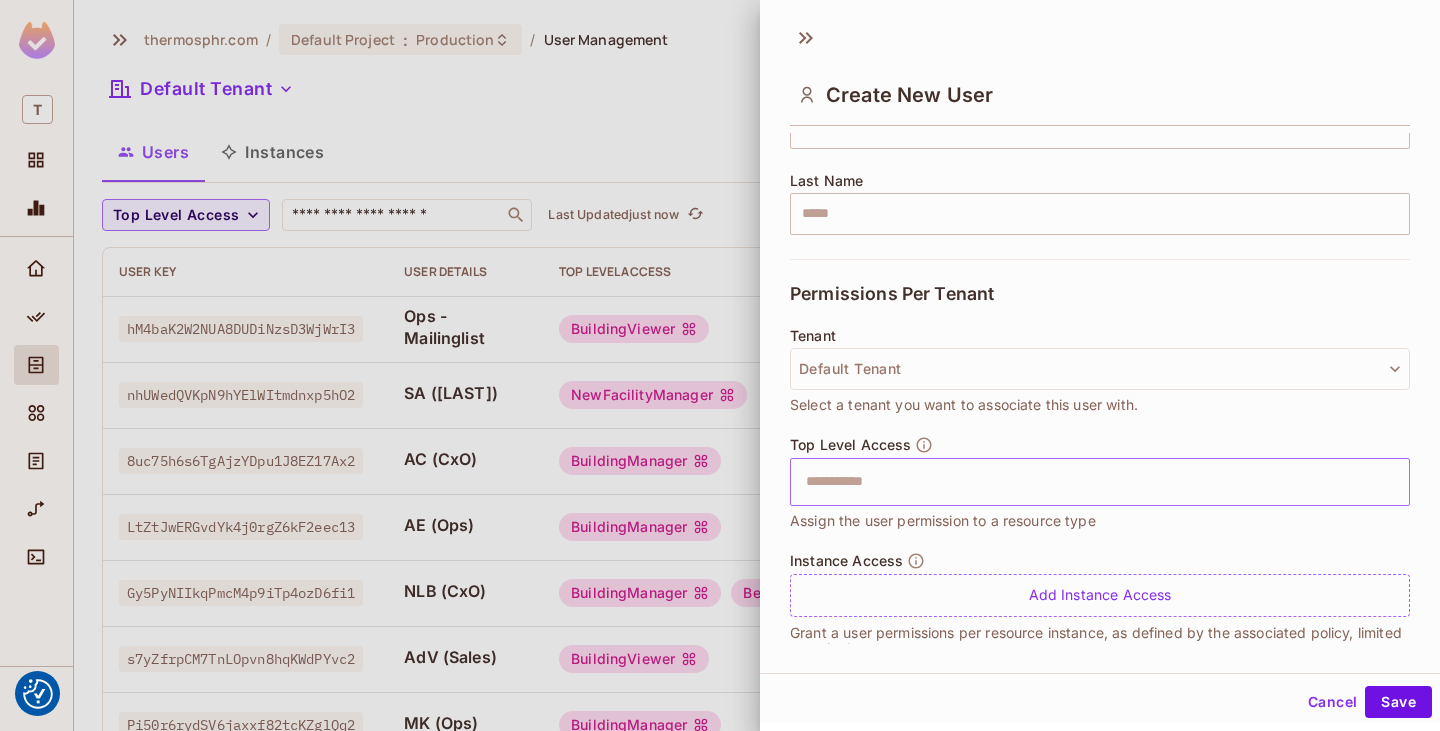 click at bounding box center [1082, 482] 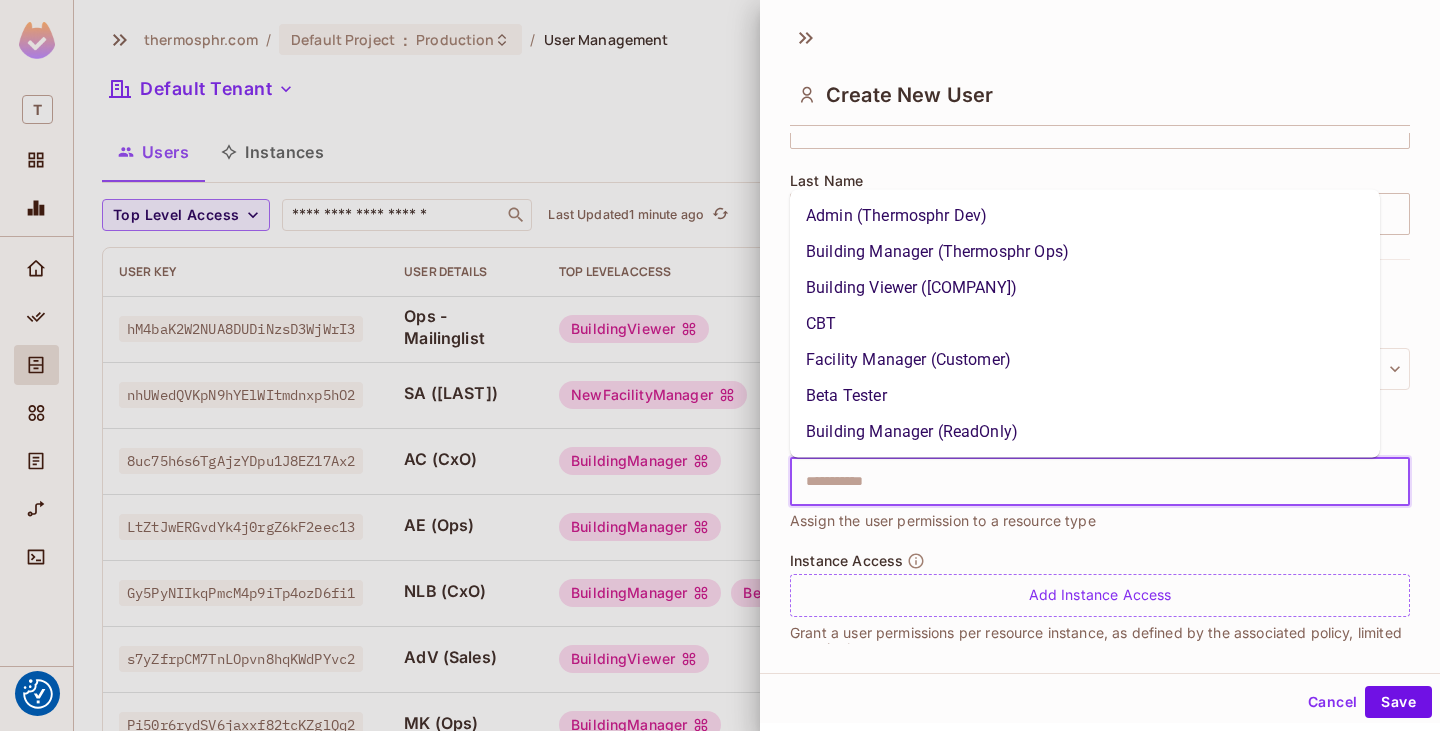 click on "Facility Manager (Customer)" at bounding box center (1085, 360) 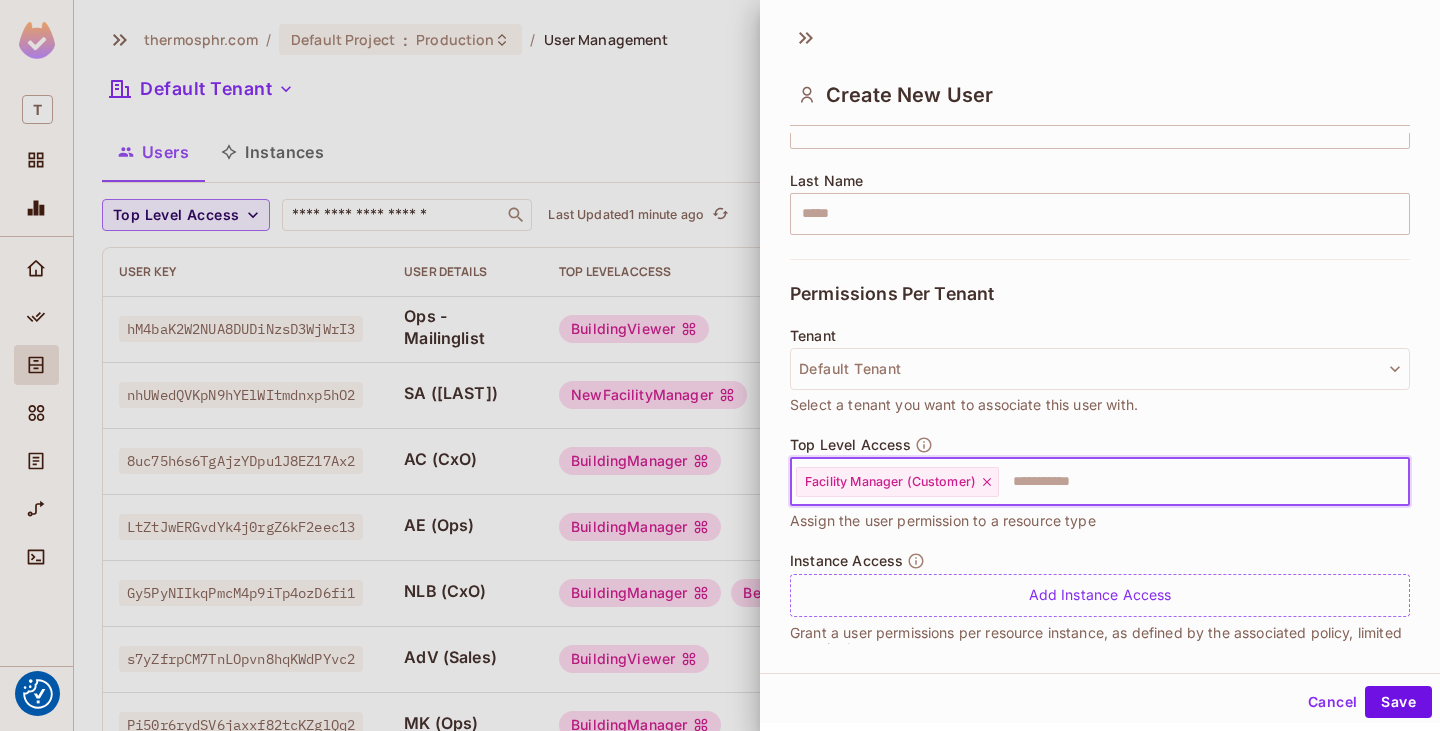 scroll, scrollTop: 333, scrollLeft: 0, axis: vertical 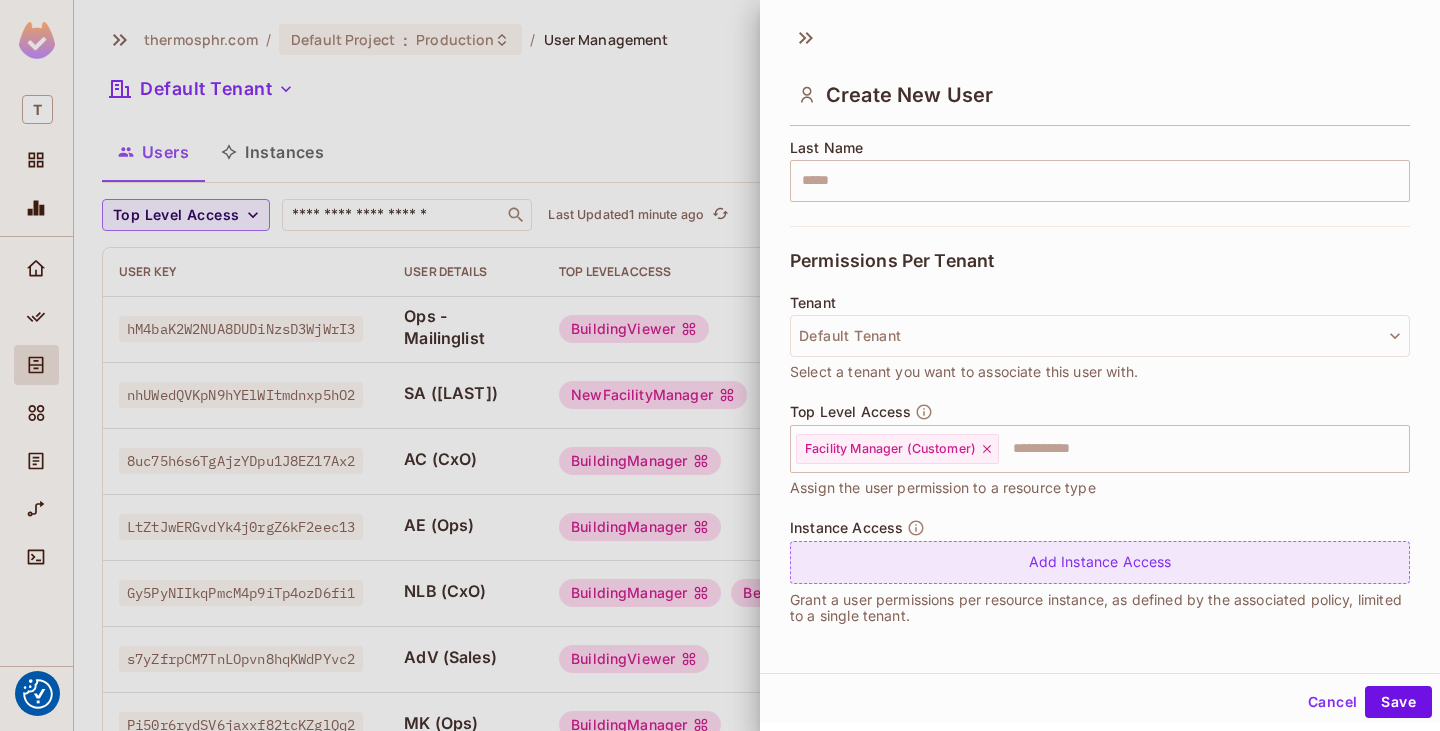 click on "Add Instance Access" at bounding box center (1100, 562) 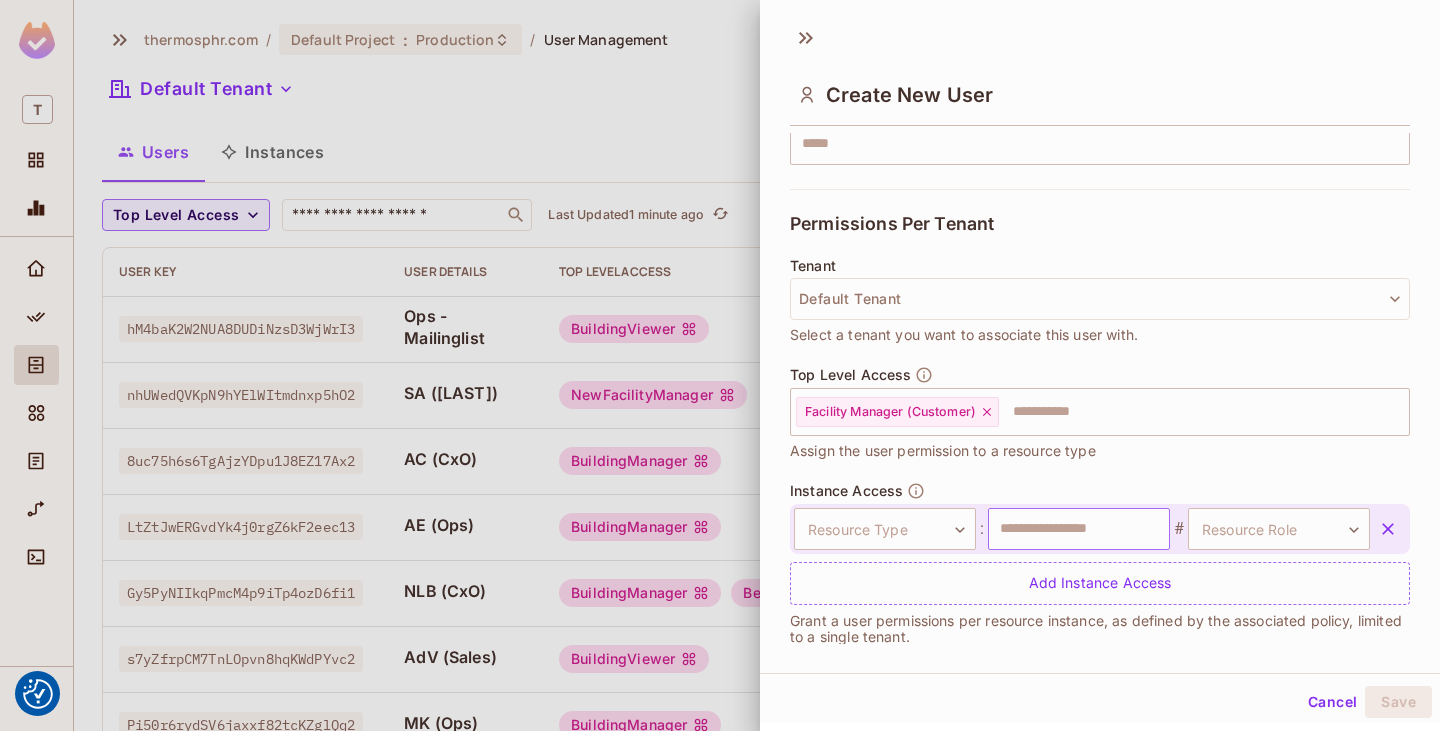 scroll, scrollTop: 391, scrollLeft: 0, axis: vertical 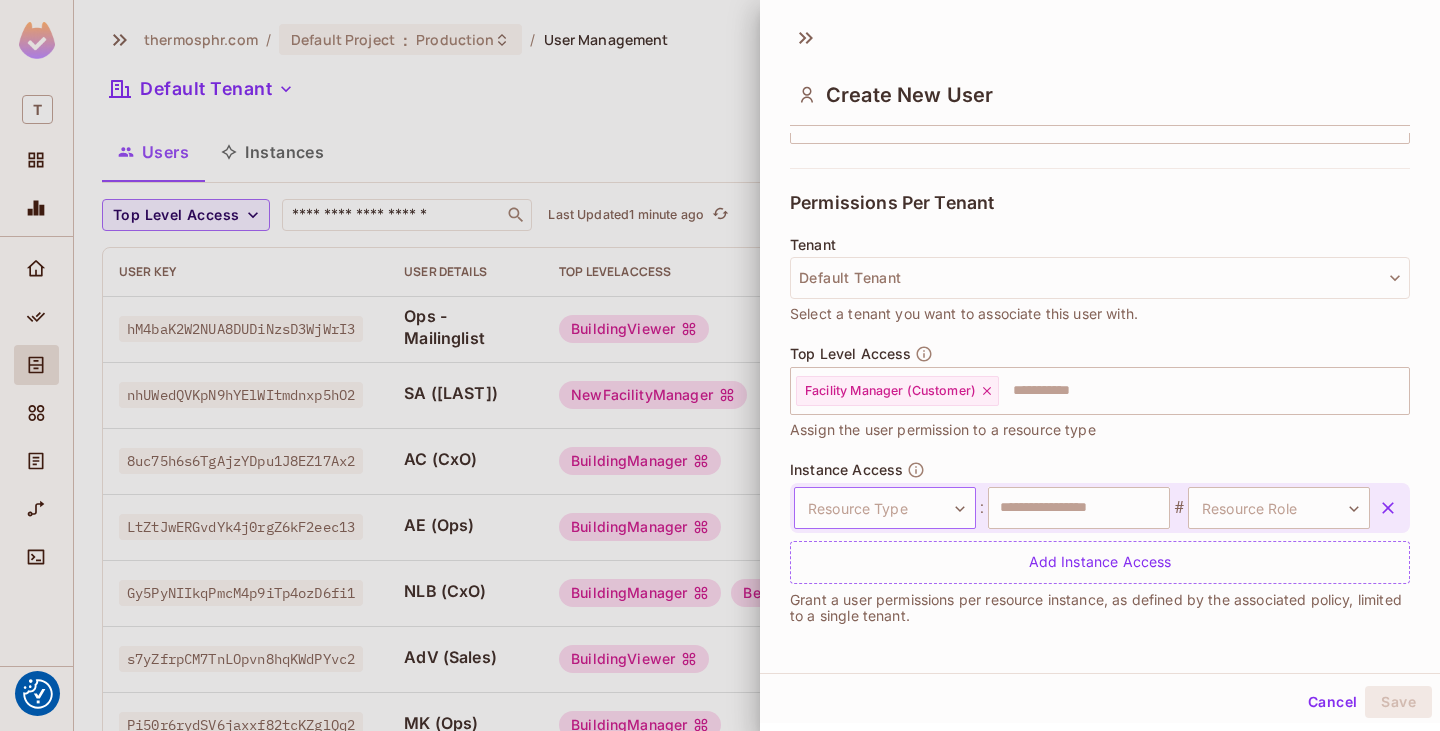click on "We use cookies to enhance your browsing experience, serve personalized ads or content, and analyze our traffic.
By clicking "Accept All", you consent to our use of cookies.        Customize   Reject All   Accept All                    Customize Consent Preferences             We use cookies to help you navigate efficiently and perform certain functions. You will find detailed information about all cookies under each consent category below. The cookies that are categorized as "Necessary" are stored on your browser as they are essential for enabling the basic functionalities of the site. ...  Show more        Necessary Always Active Necessary cookies are required to enable the basic features of this site, such as providing secure log-in or adjusting your consent preferences. These cookies do not store any personally identifiable data. Cookie __hssrc Duration session Description Cookie __hssc Duration 1 hour Description Cookie __cf_bm Duration 1 hour Description Cookie Duration lidc" at bounding box center (720, 365) 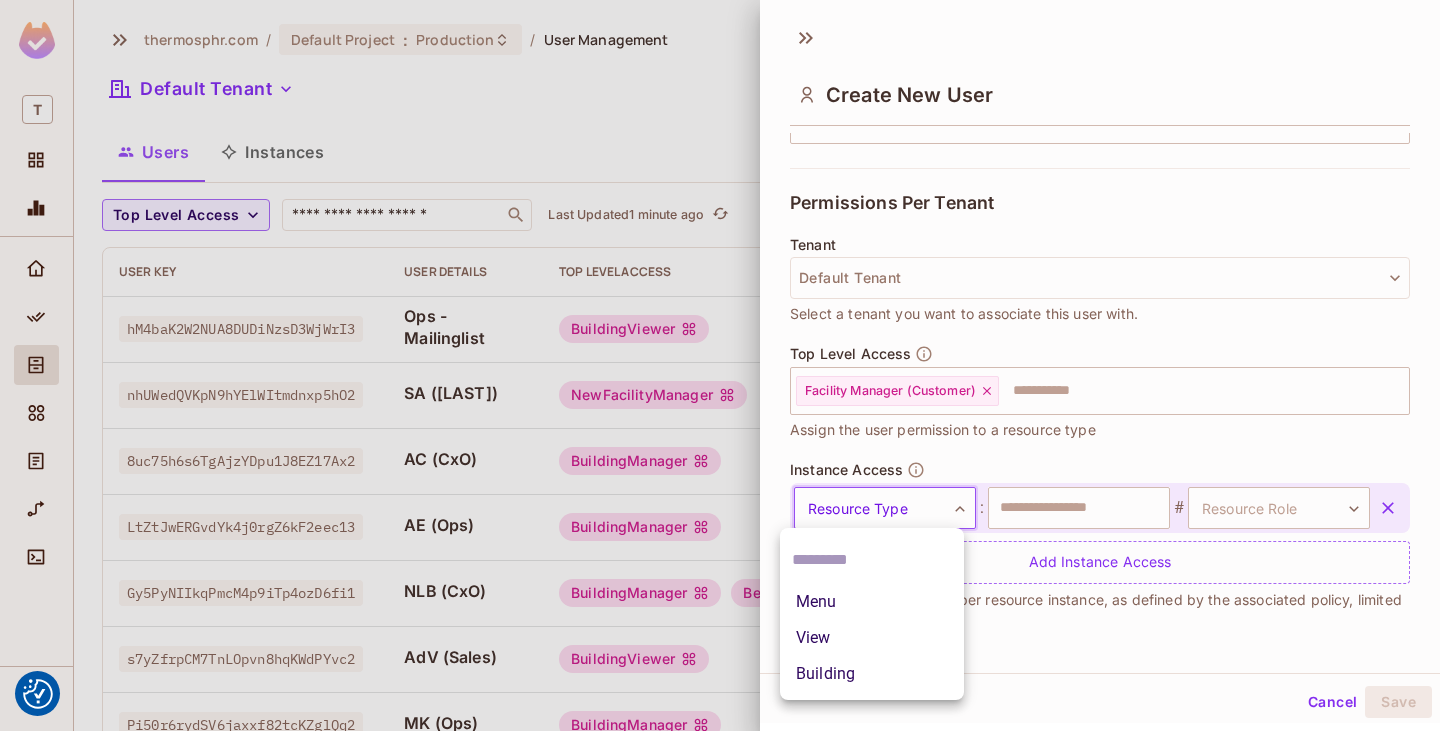 click on "Building" at bounding box center [872, 674] 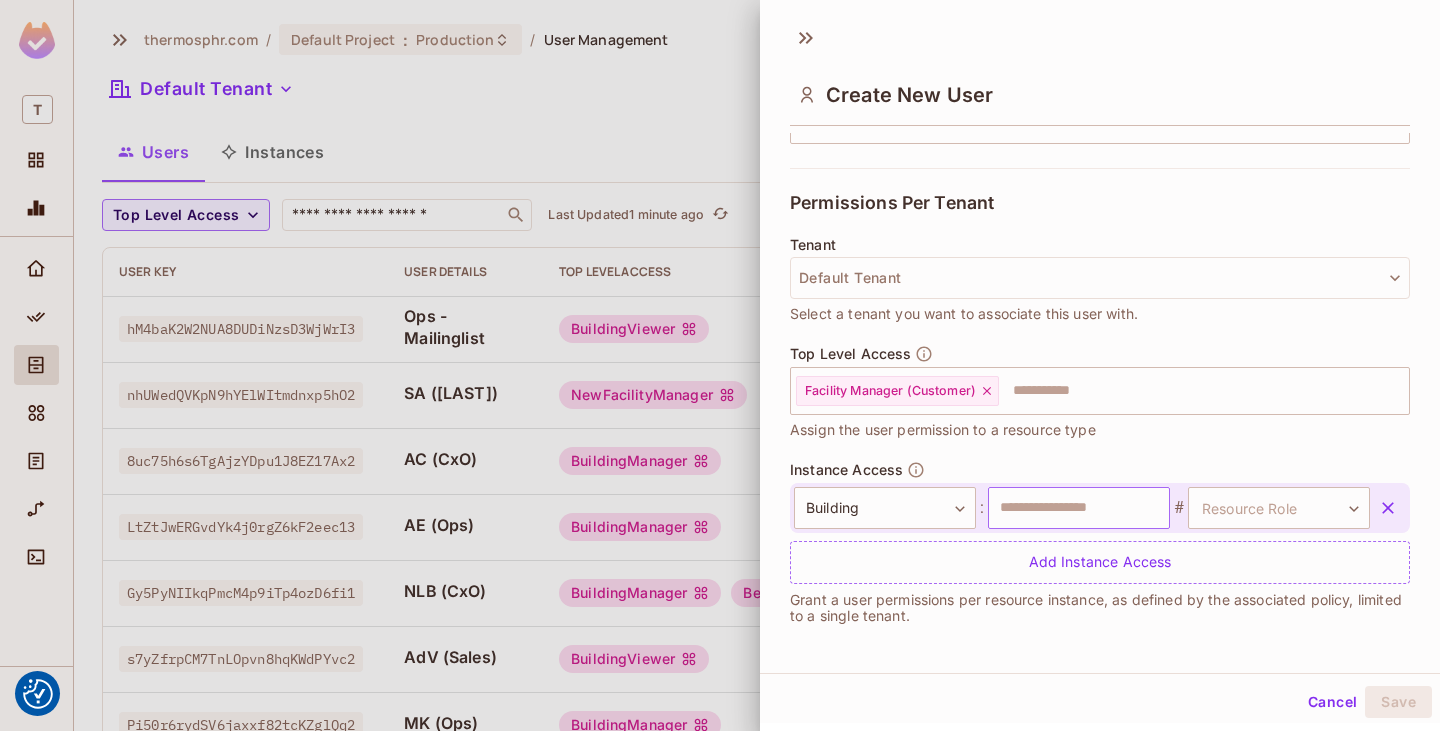click at bounding box center [1079, 508] 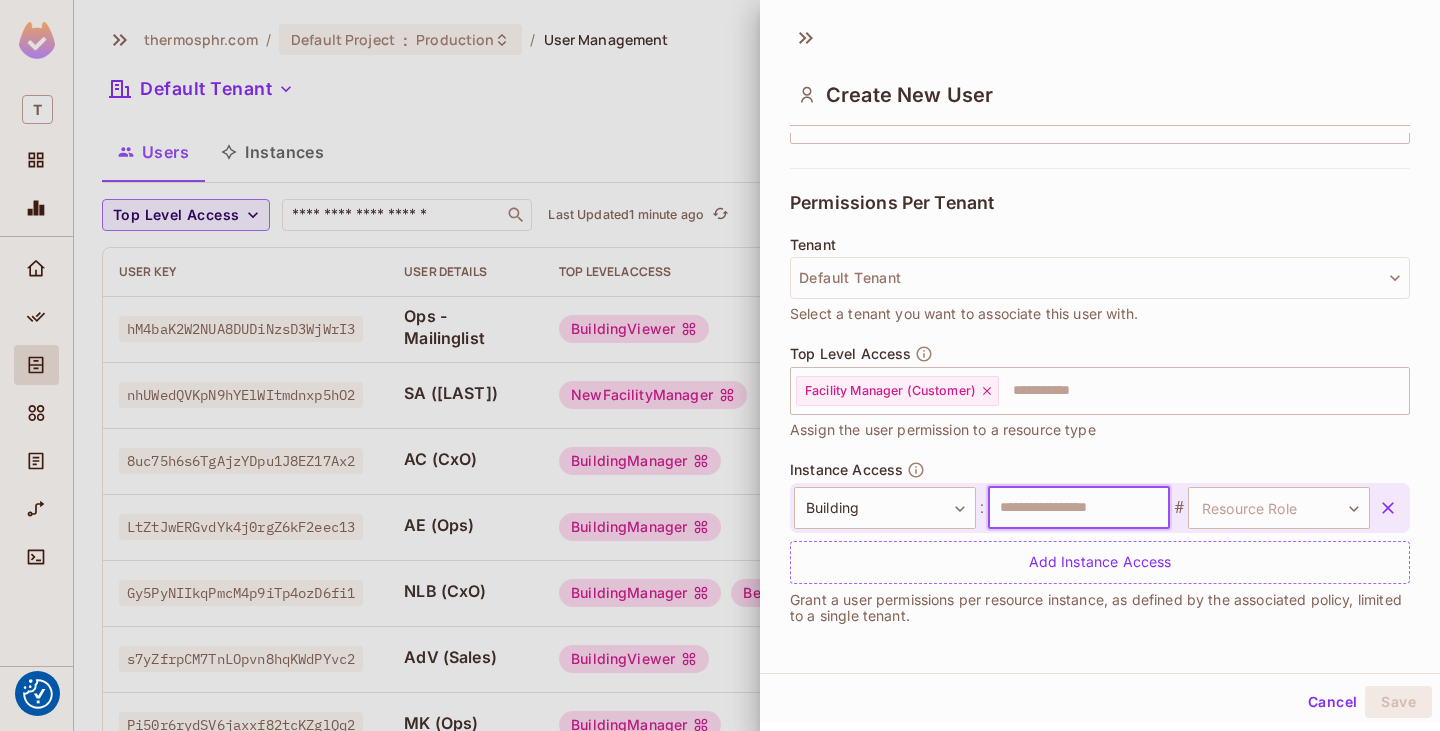 click on "Top Level Access Facility Manager (Customer) ​ Assign the user permission to a resource type" at bounding box center (1100, 403) 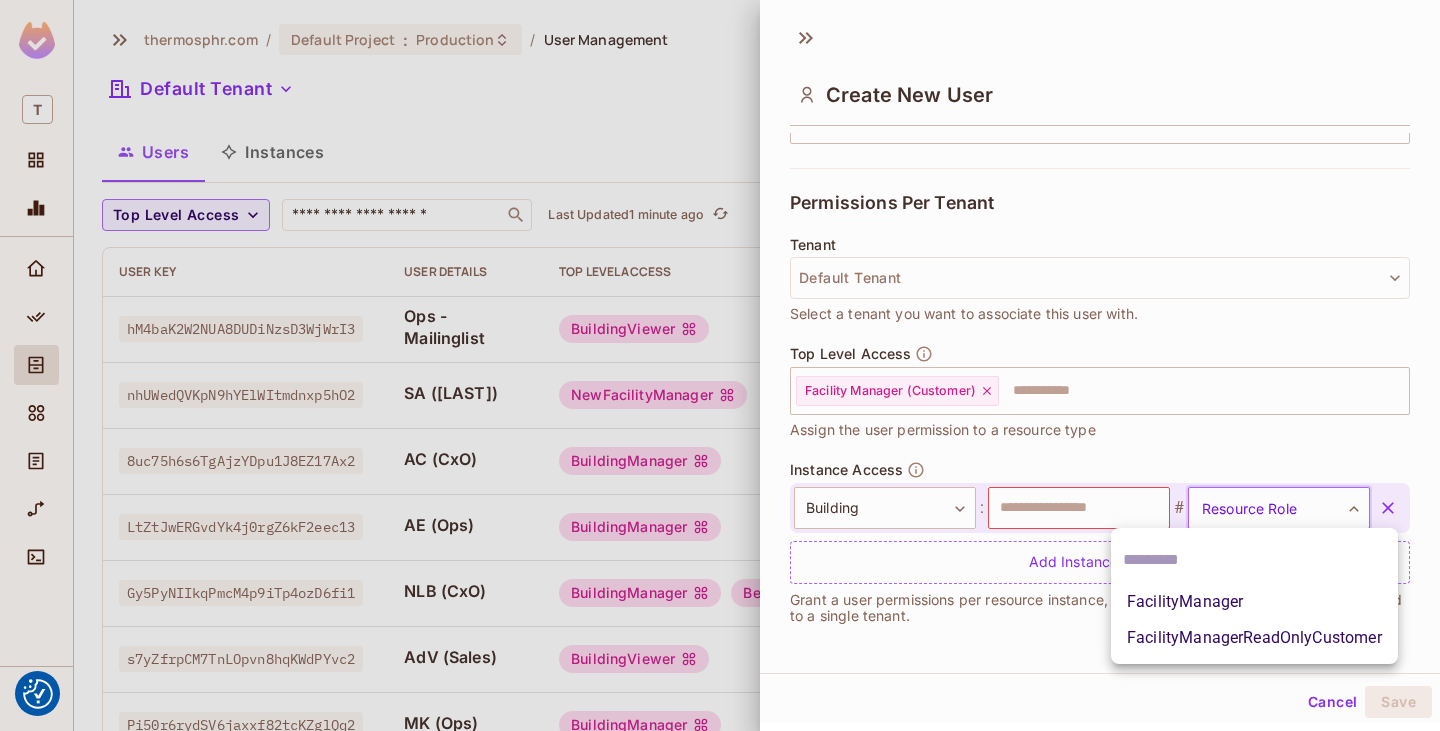 click on "We use cookies to enhance your browsing experience, serve personalized ads or content, and analyze our traffic.
By clicking "Accept All", you consent to our use of cookies.        Customize   Reject All   Accept All                    Customize Consent Preferences             We use cookies to help you navigate efficiently and perform certain functions. You will find detailed information about all cookies under each consent category below. The cookies that are categorized as "Necessary" are stored on your browser as they are essential for enabling the basic functionalities of the site. ...  Show more        Necessary Always Active Necessary cookies are required to enable the basic features of this site, such as providing secure log-in or adjusting your consent preferences. These cookies do not store any personally identifiable data. Cookie __hssrc Duration session Description Cookie __hssc Duration 1 hour Description Cookie __cf_bm Duration 1 hour Description Cookie Duration lidc" at bounding box center (720, 365) 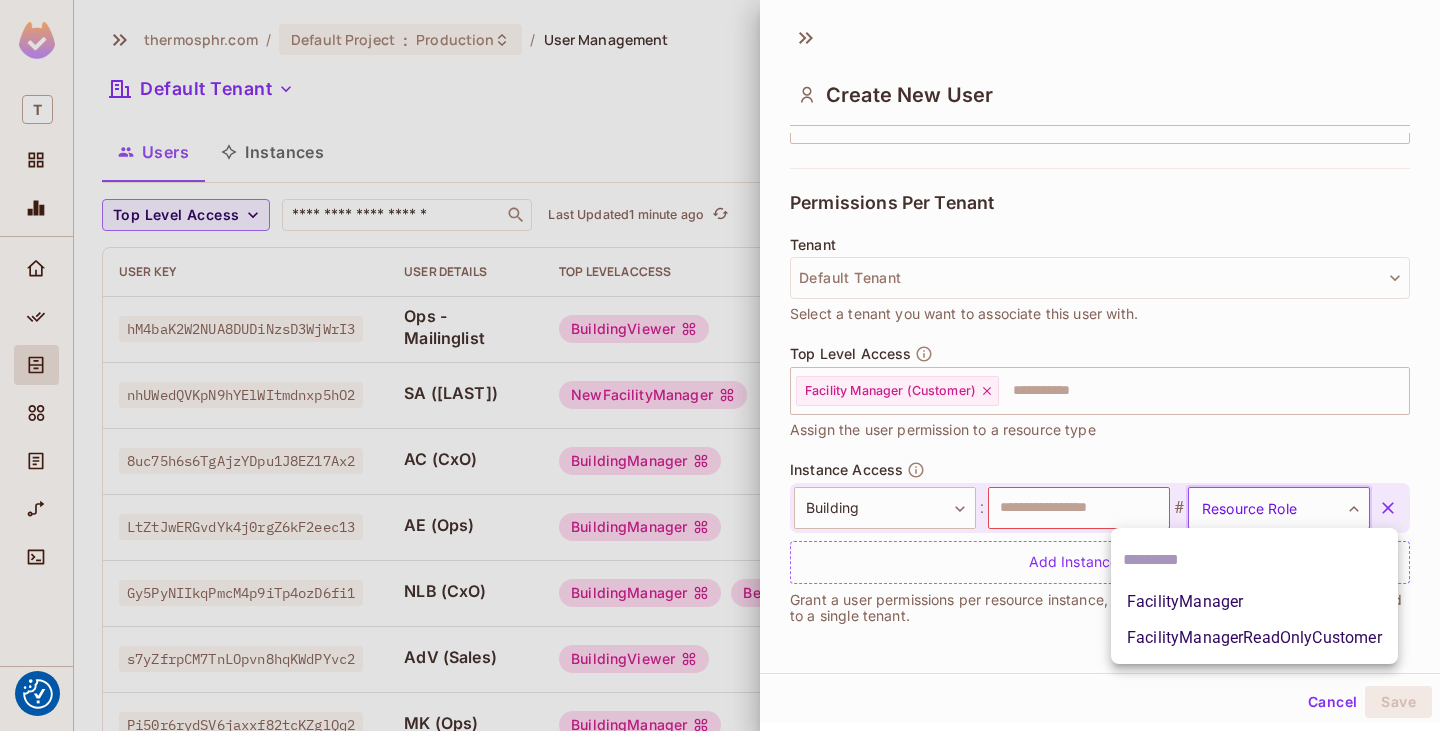 drag, startPoint x: 1280, startPoint y: 639, endPoint x: 1280, endPoint y: 597, distance: 42 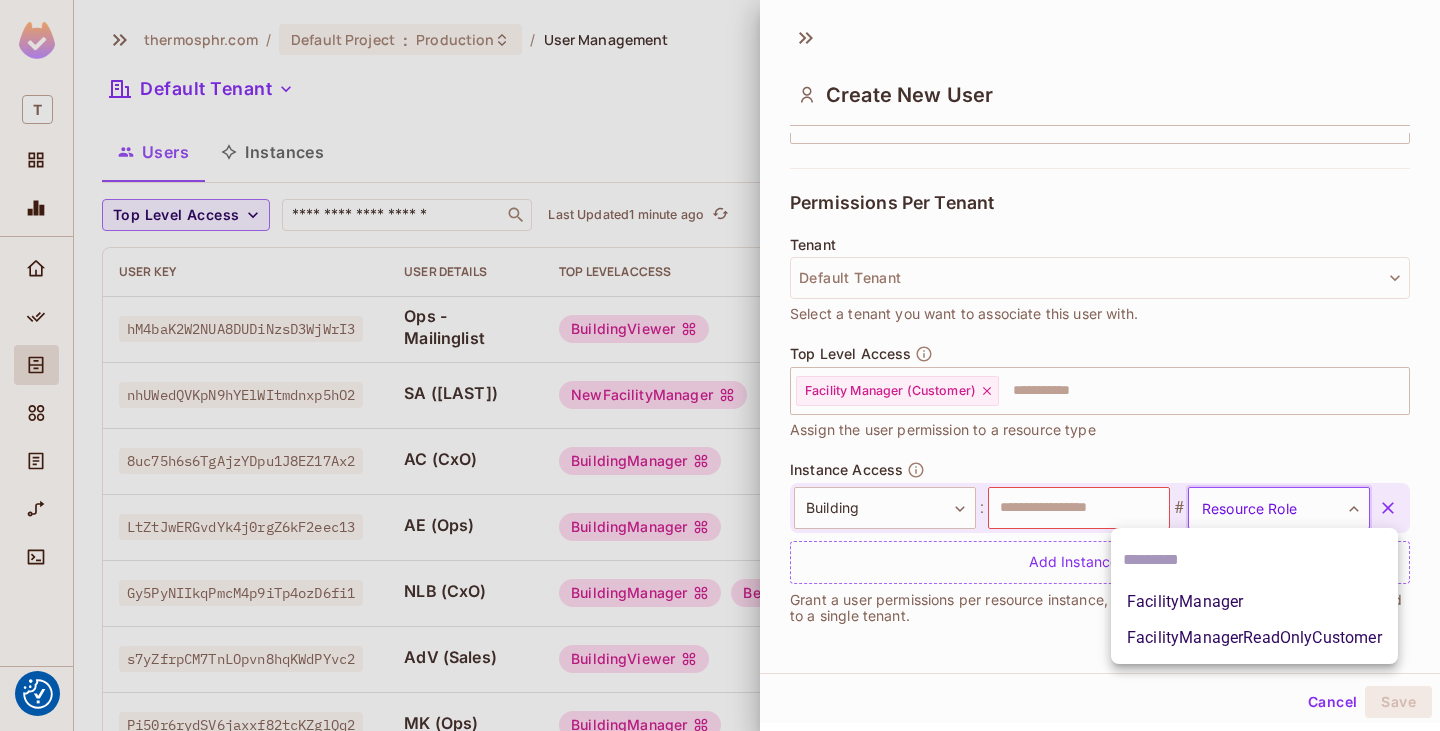 click on "FacilityManager FacilityManagerReadOnlyCustomer" at bounding box center [1254, 596] 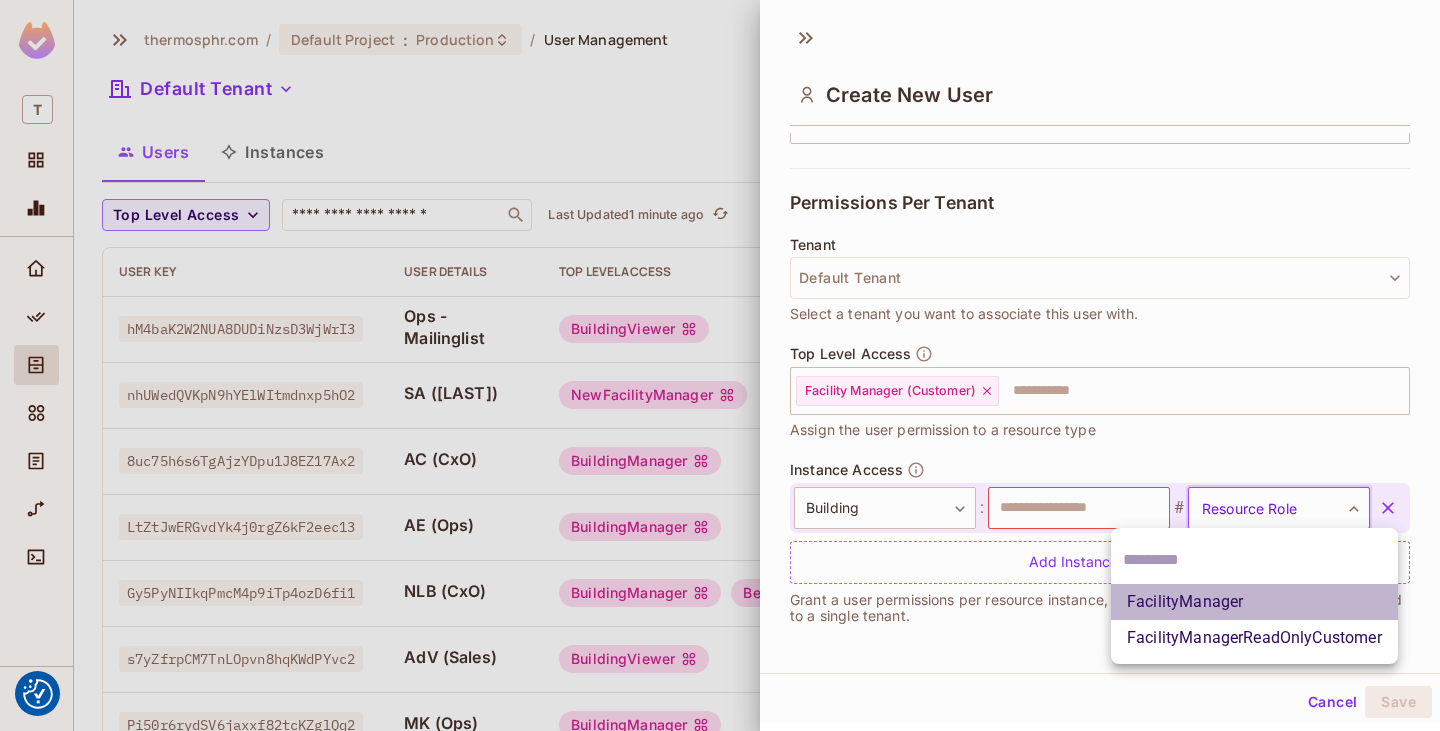 click on "FacilityManager" at bounding box center (1254, 602) 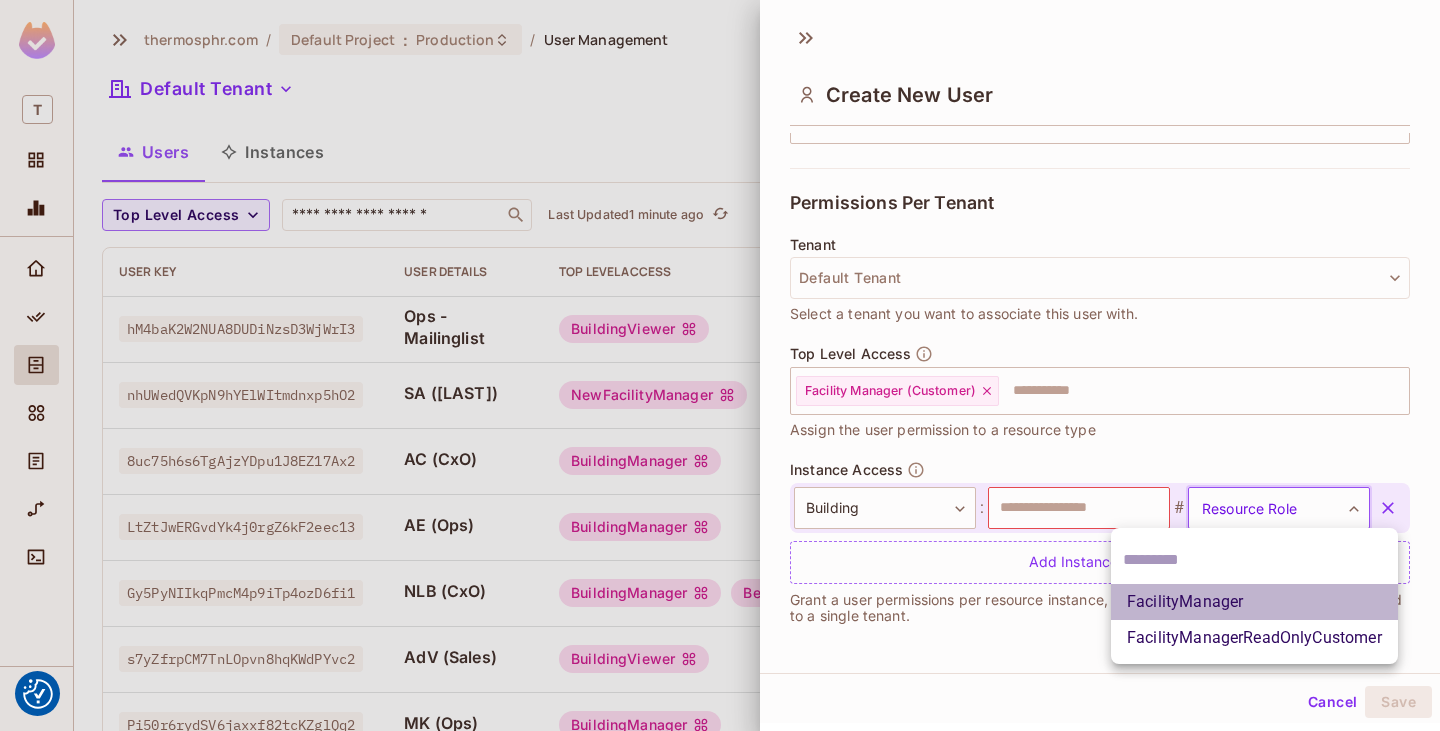 type on "**********" 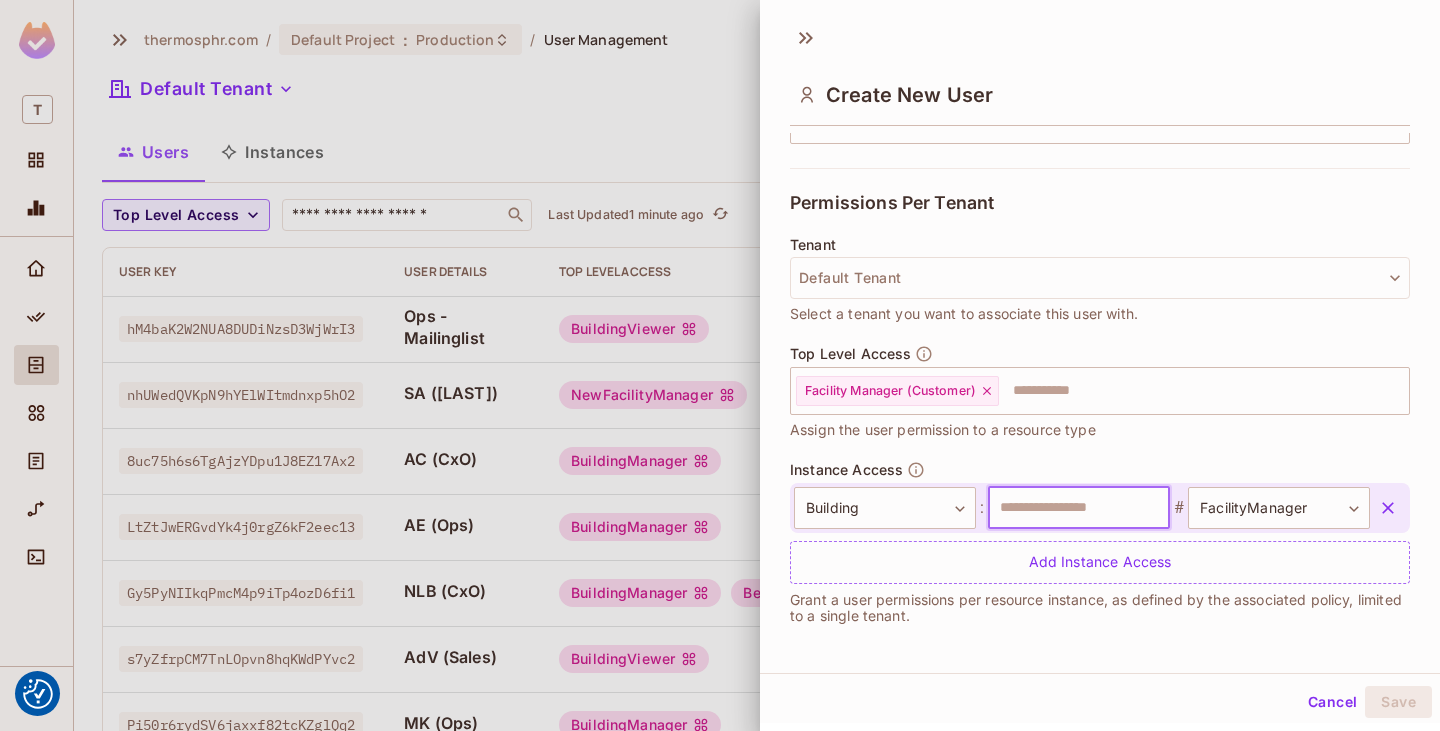 click at bounding box center [1079, 508] 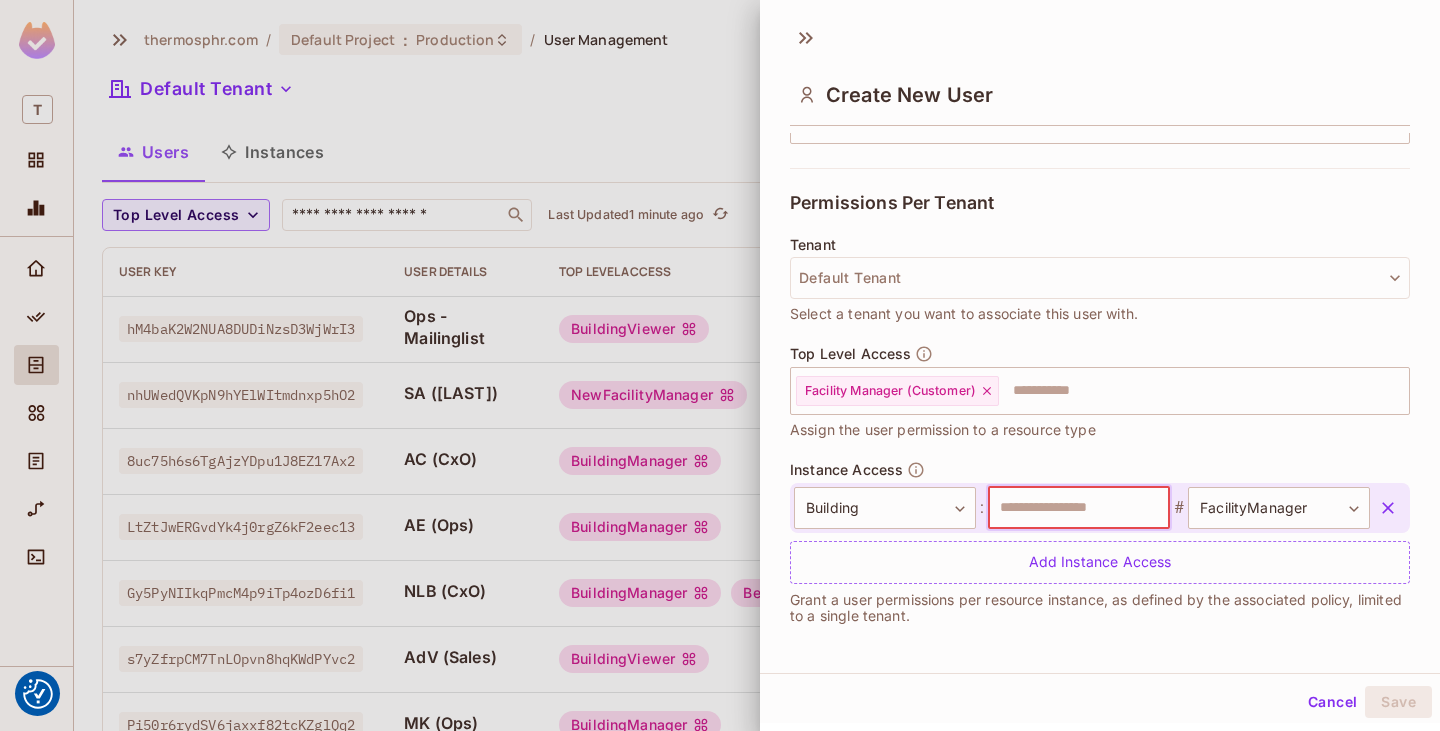 click on "**********" at bounding box center (1100, 522) 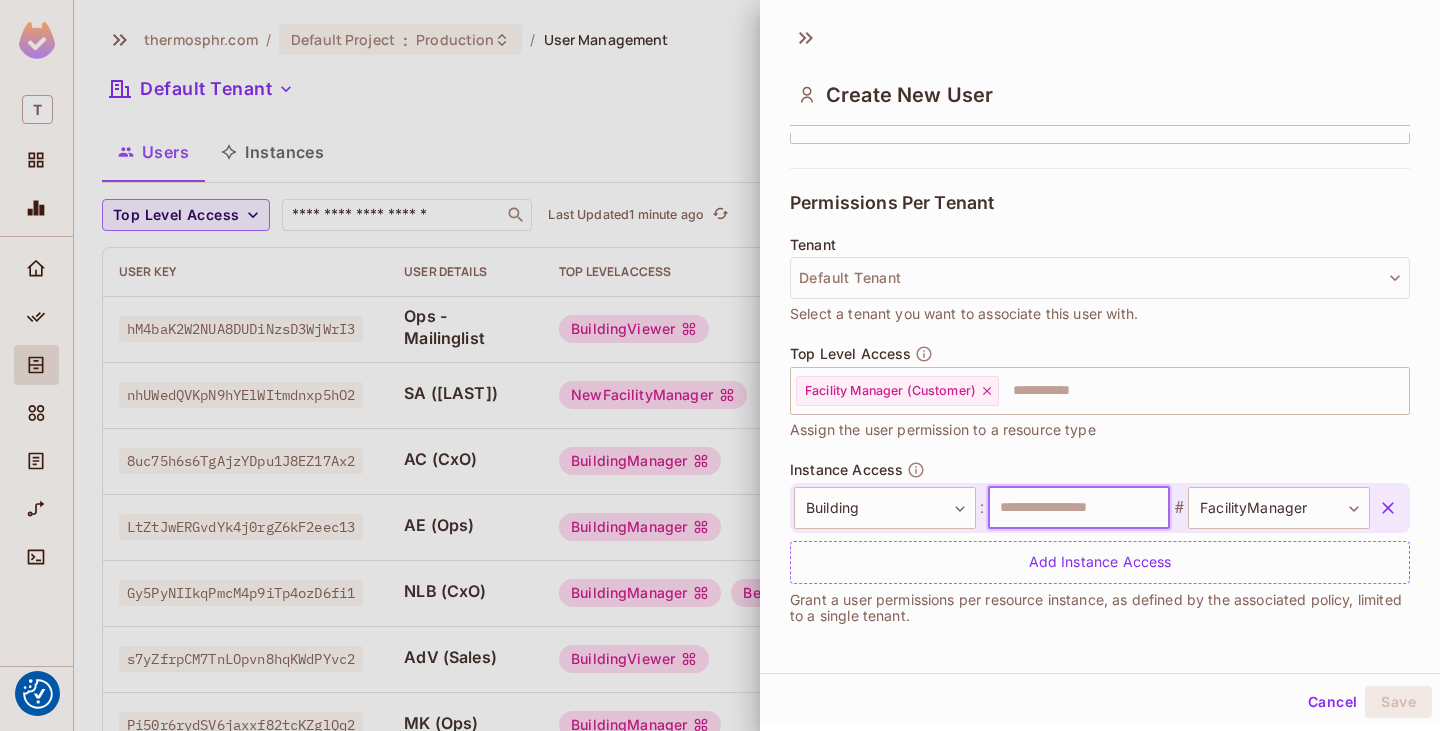 click at bounding box center [1079, 508] 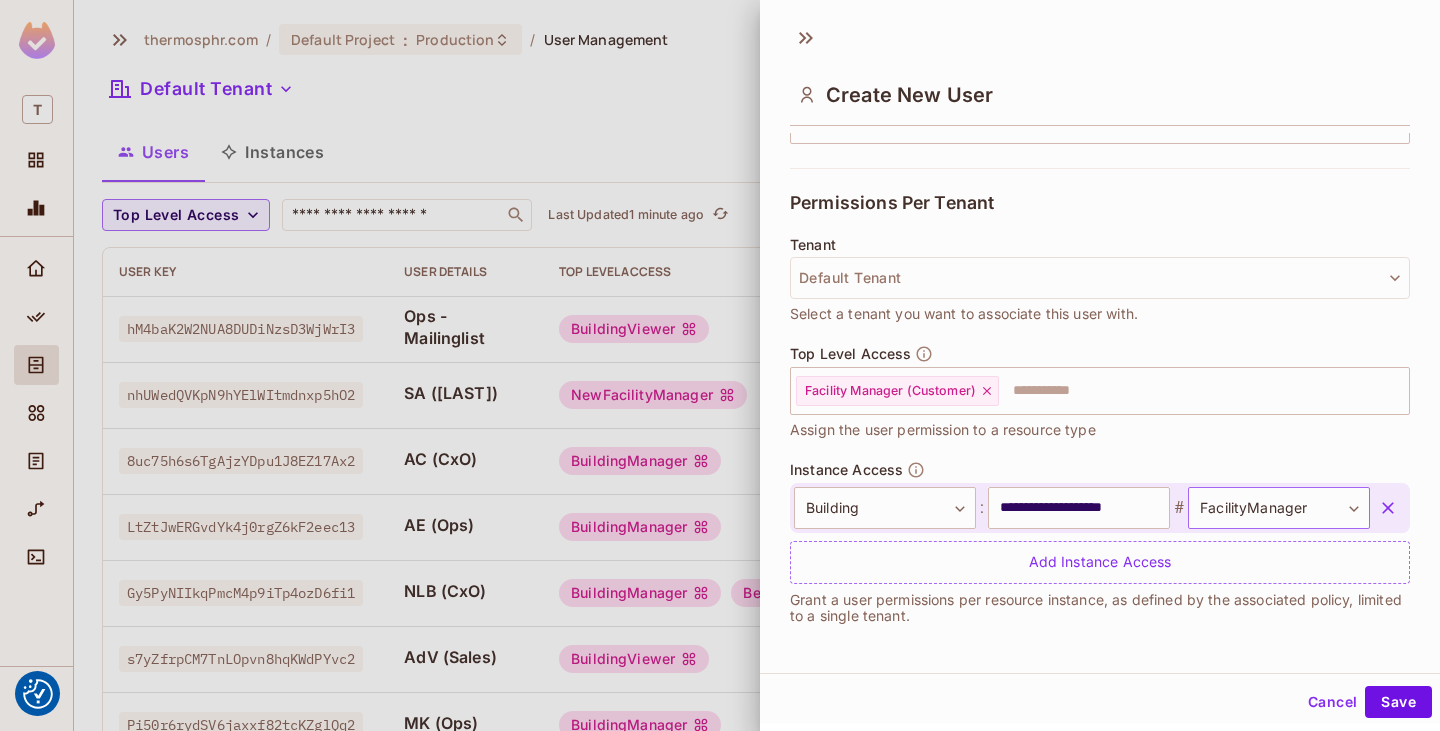 scroll, scrollTop: 3, scrollLeft: 0, axis: vertical 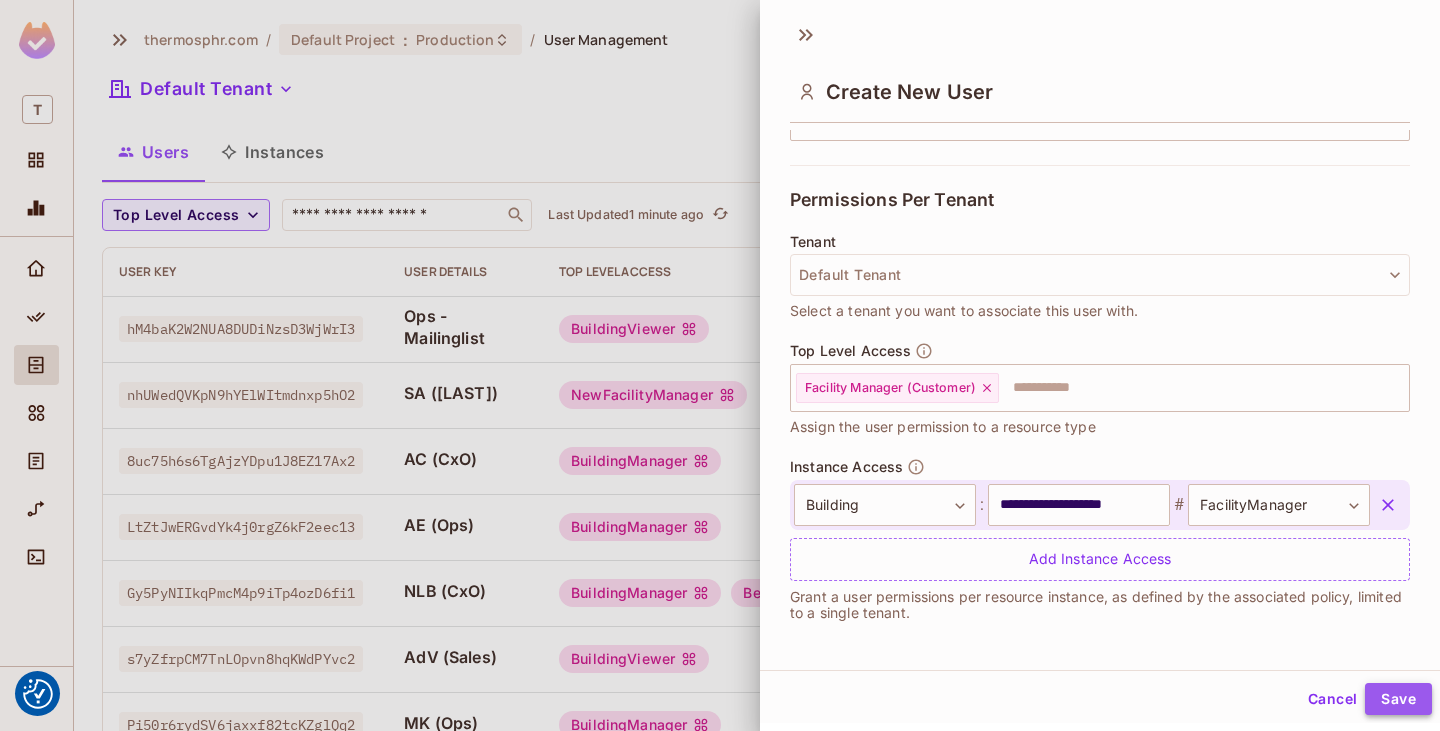 click on "Save" at bounding box center [1398, 699] 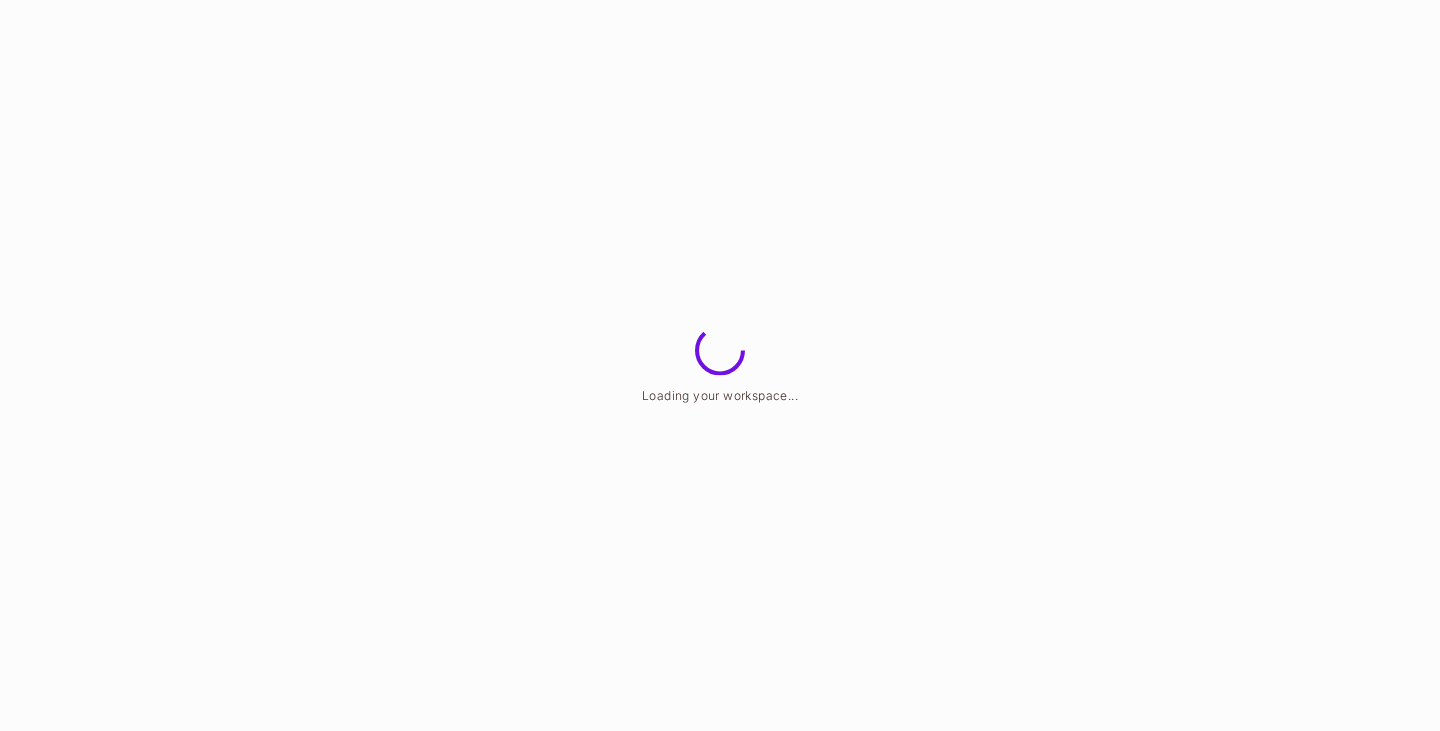 scroll, scrollTop: 0, scrollLeft: 0, axis: both 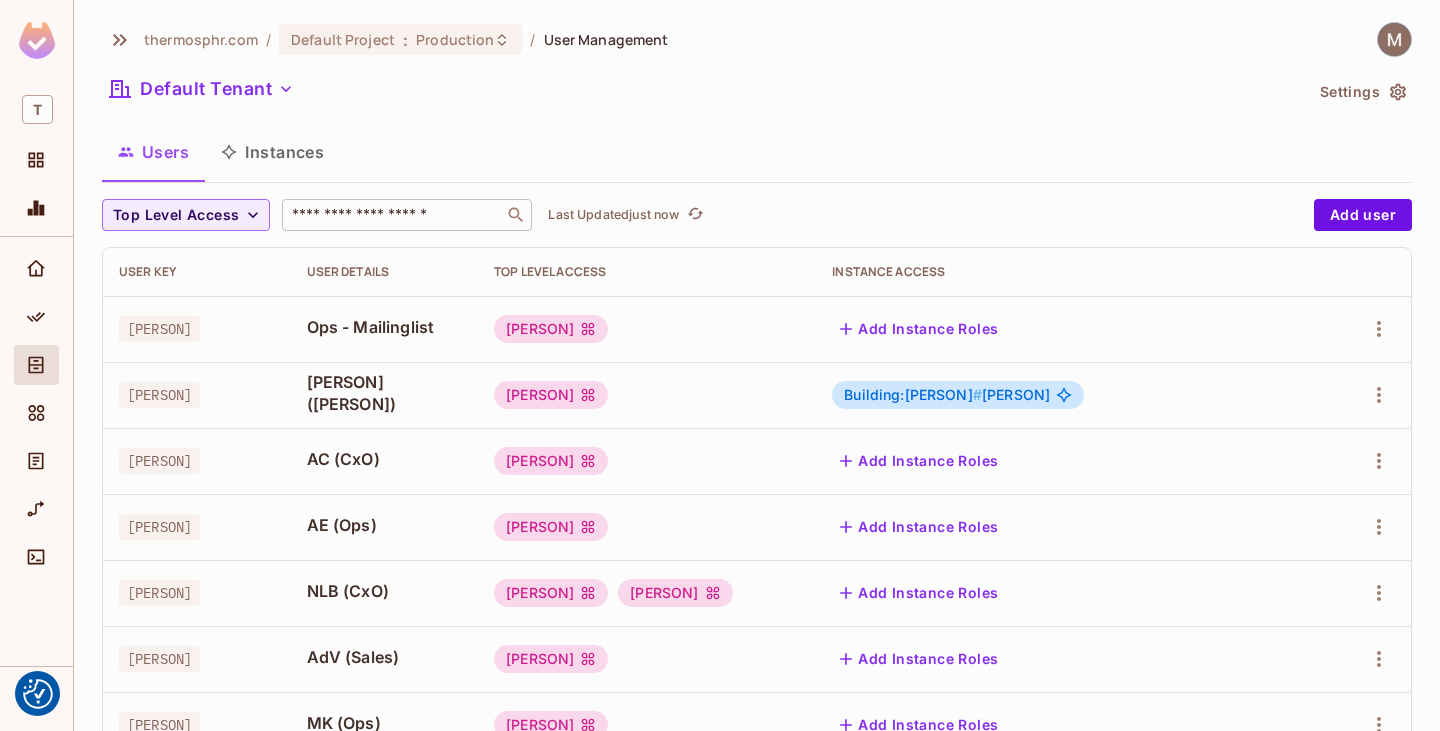 click at bounding box center [393, 215] 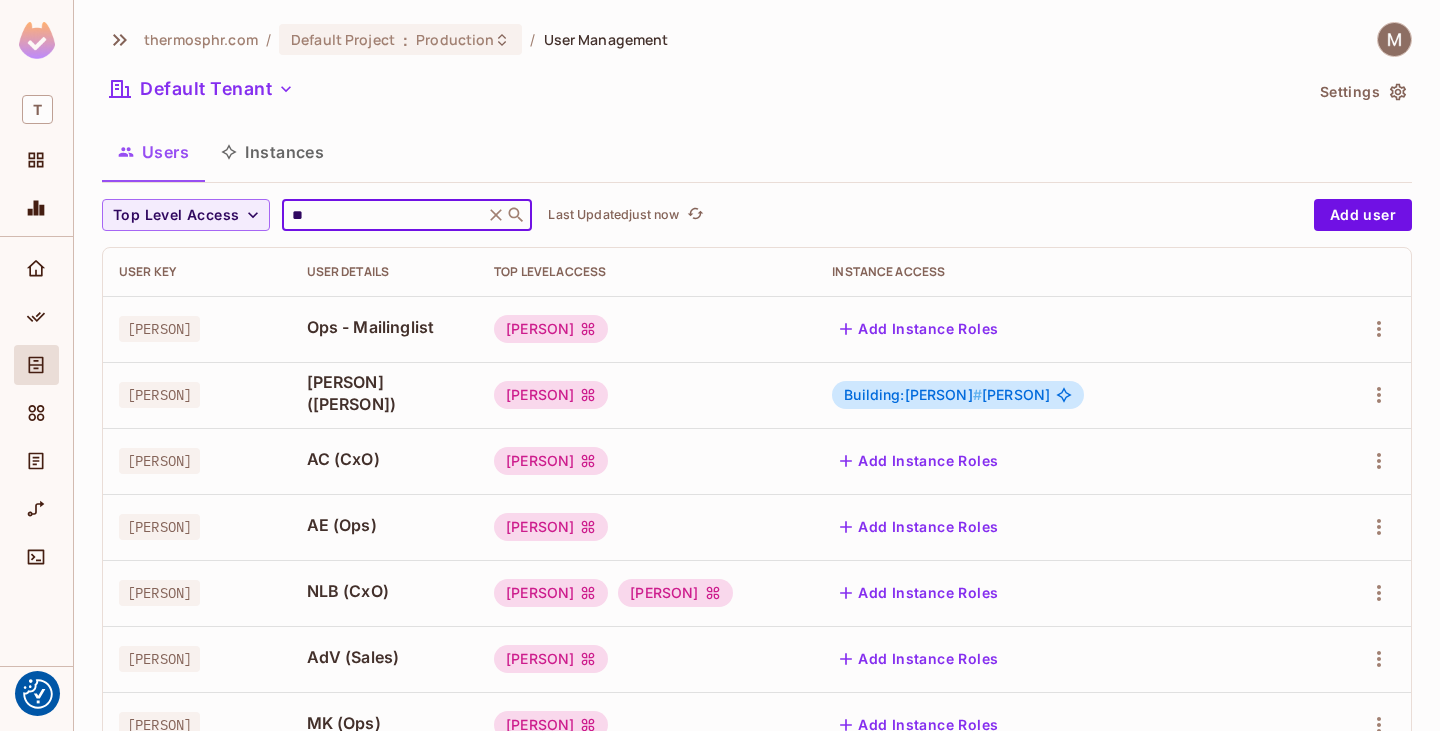 type on "**" 